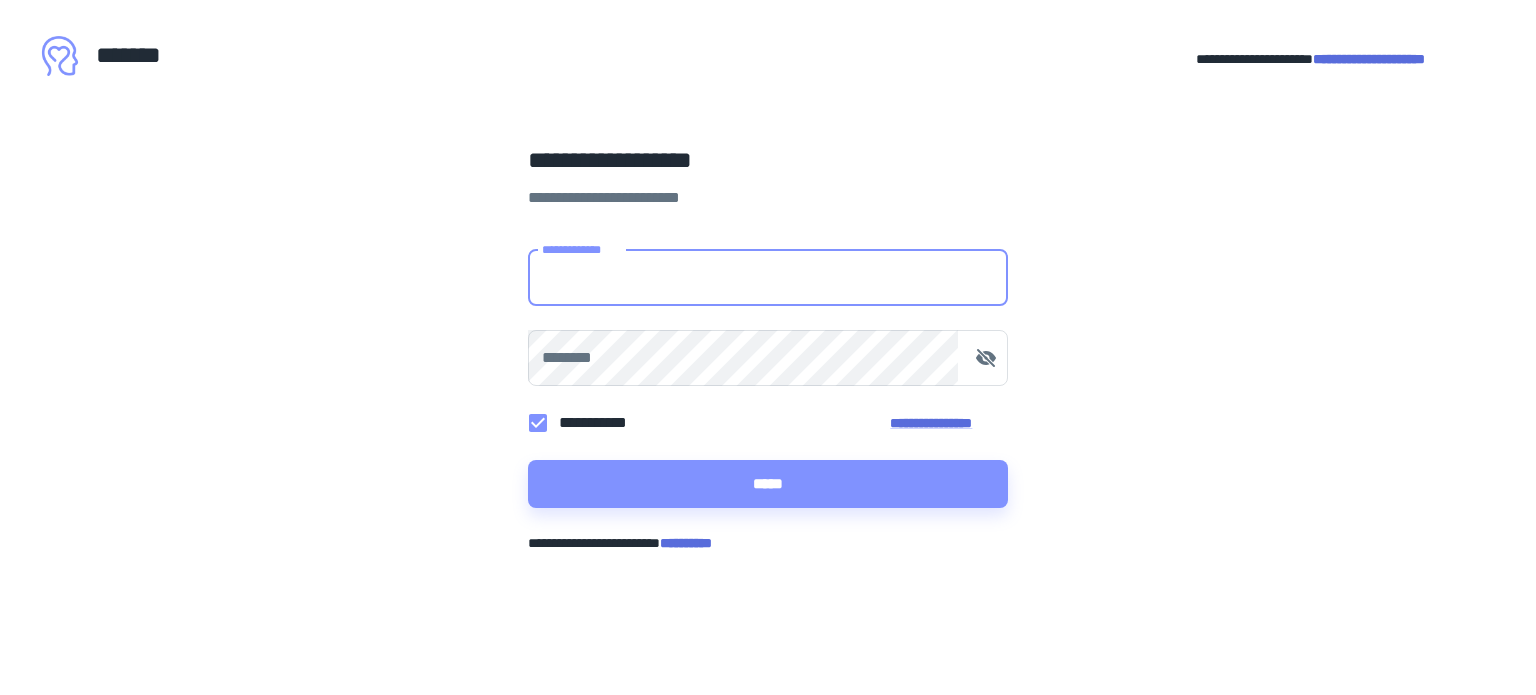 scroll, scrollTop: 0, scrollLeft: 0, axis: both 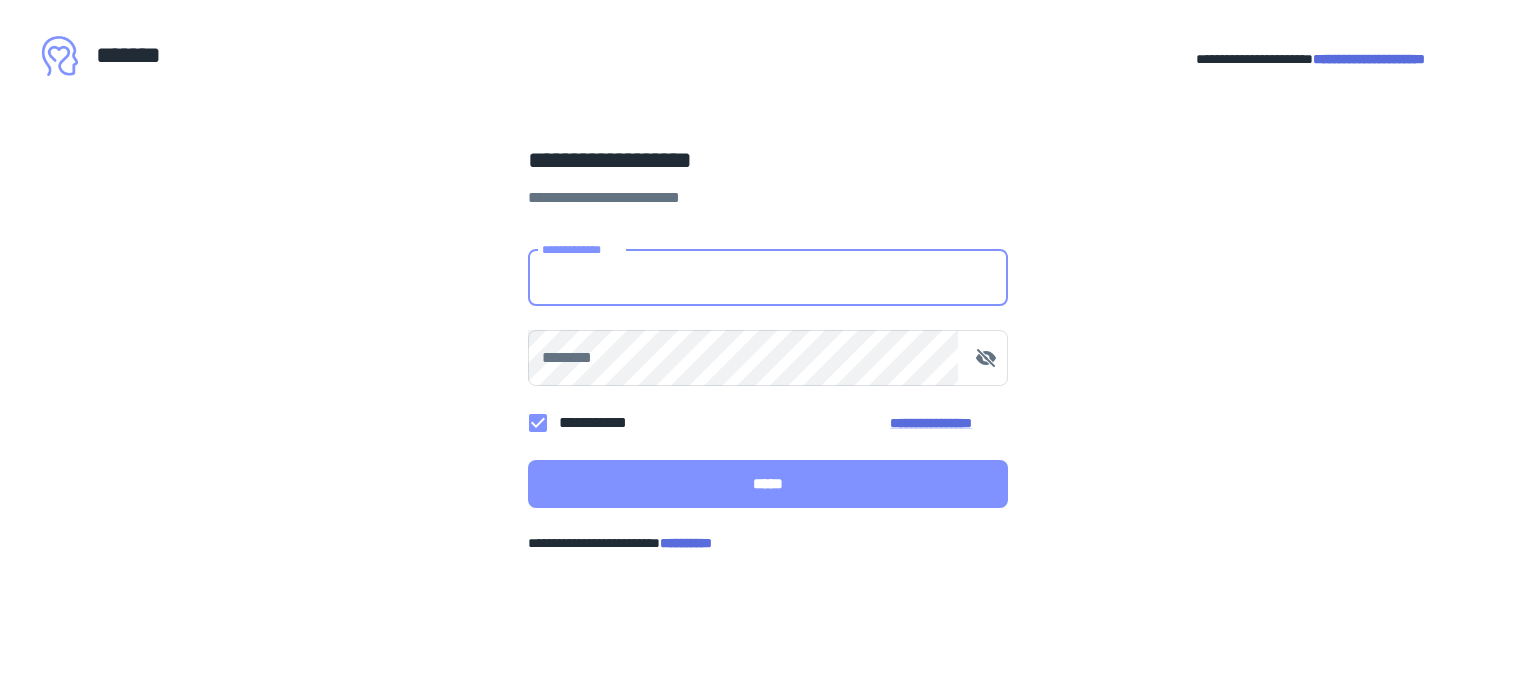 type on "**********" 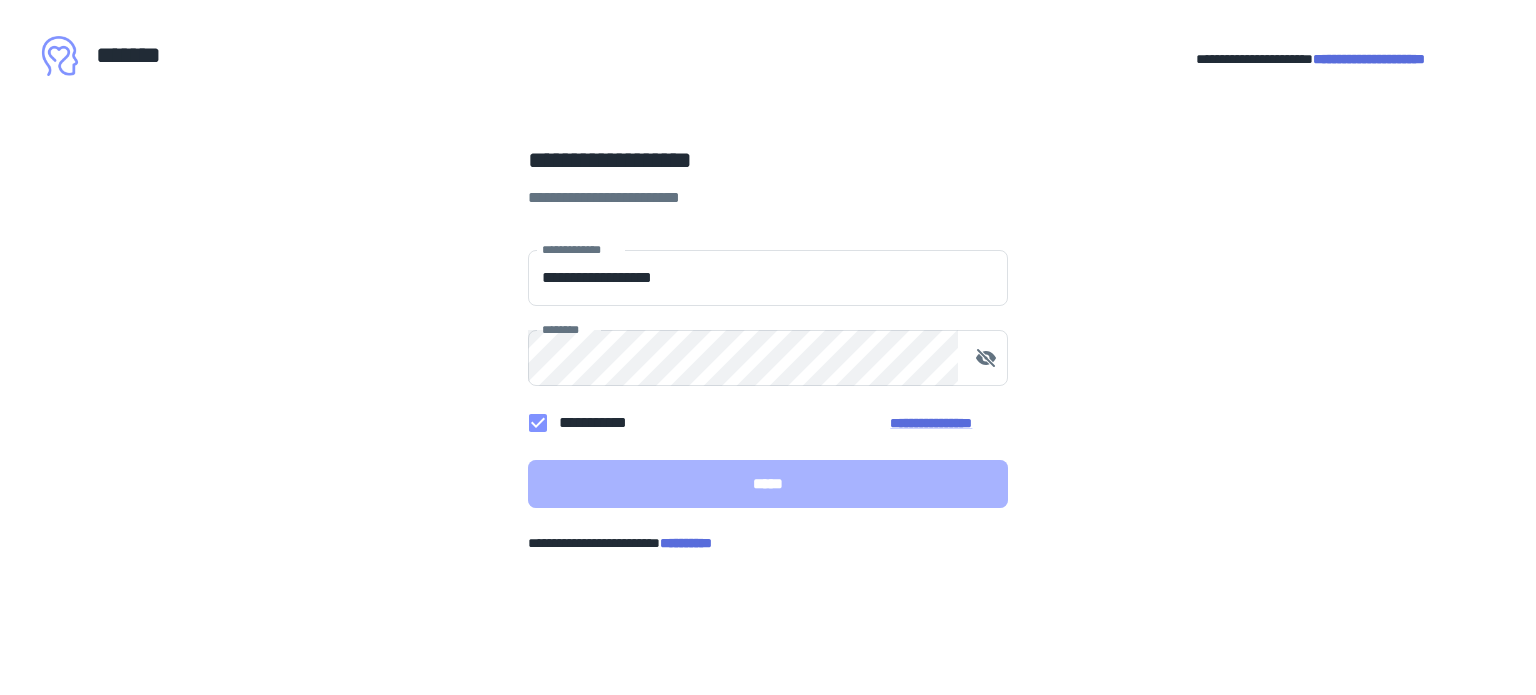 click on "*****" at bounding box center (768, 484) 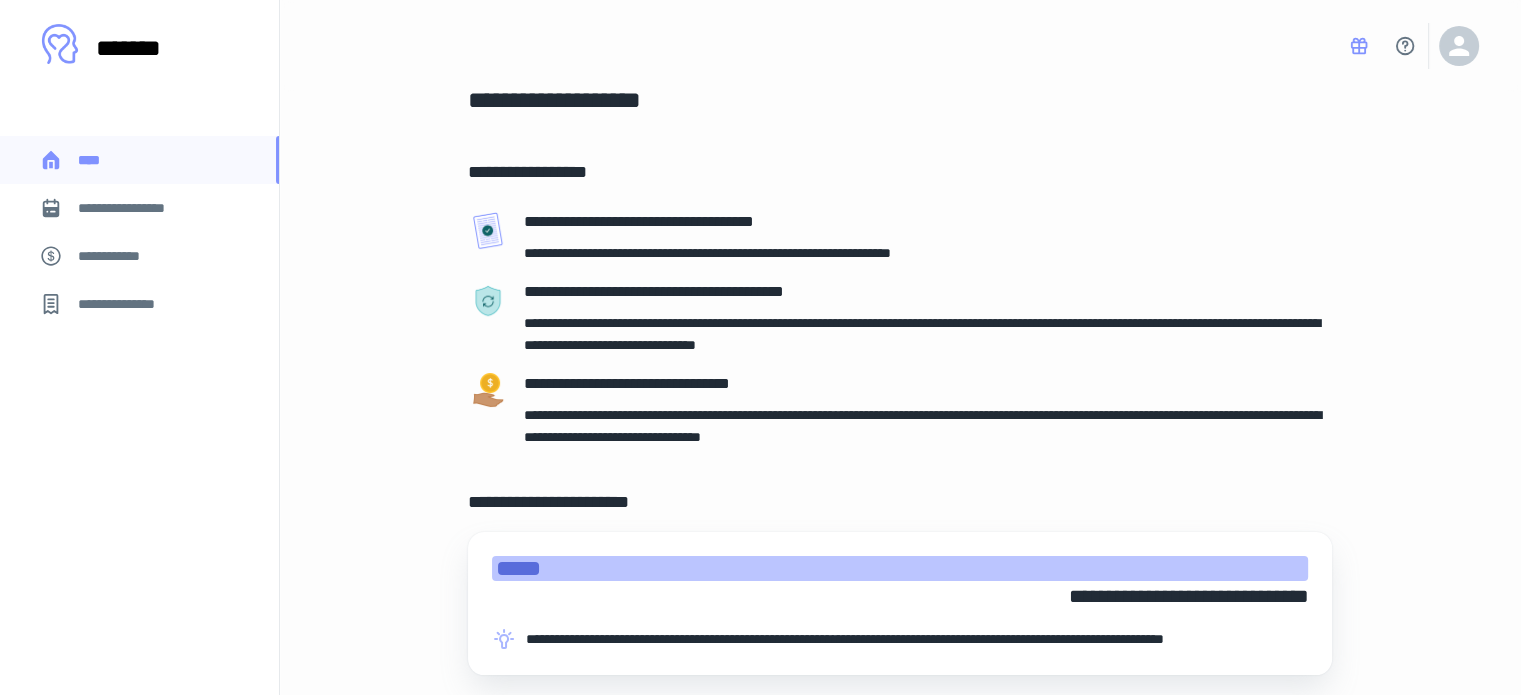 scroll, scrollTop: 0, scrollLeft: 0, axis: both 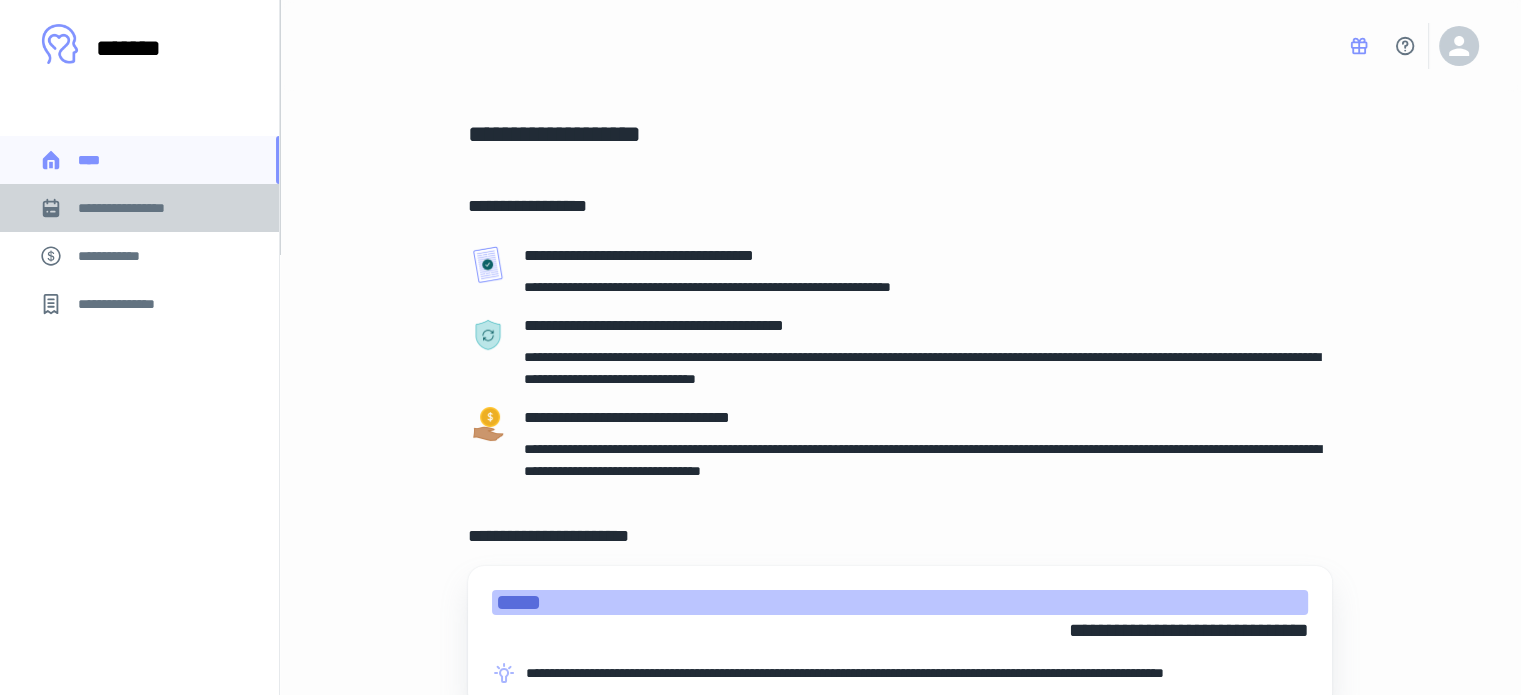 click on "**********" at bounding box center [136, 208] 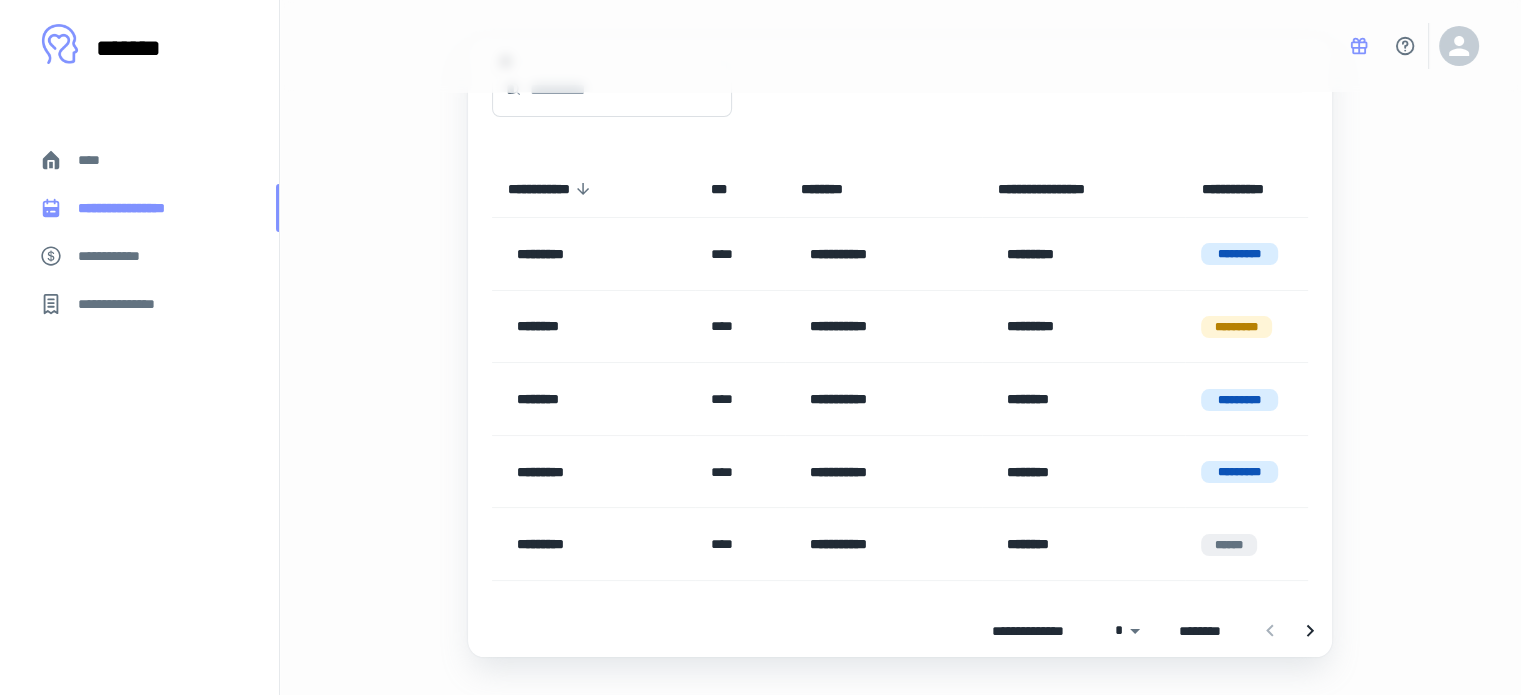 scroll, scrollTop: 169, scrollLeft: 0, axis: vertical 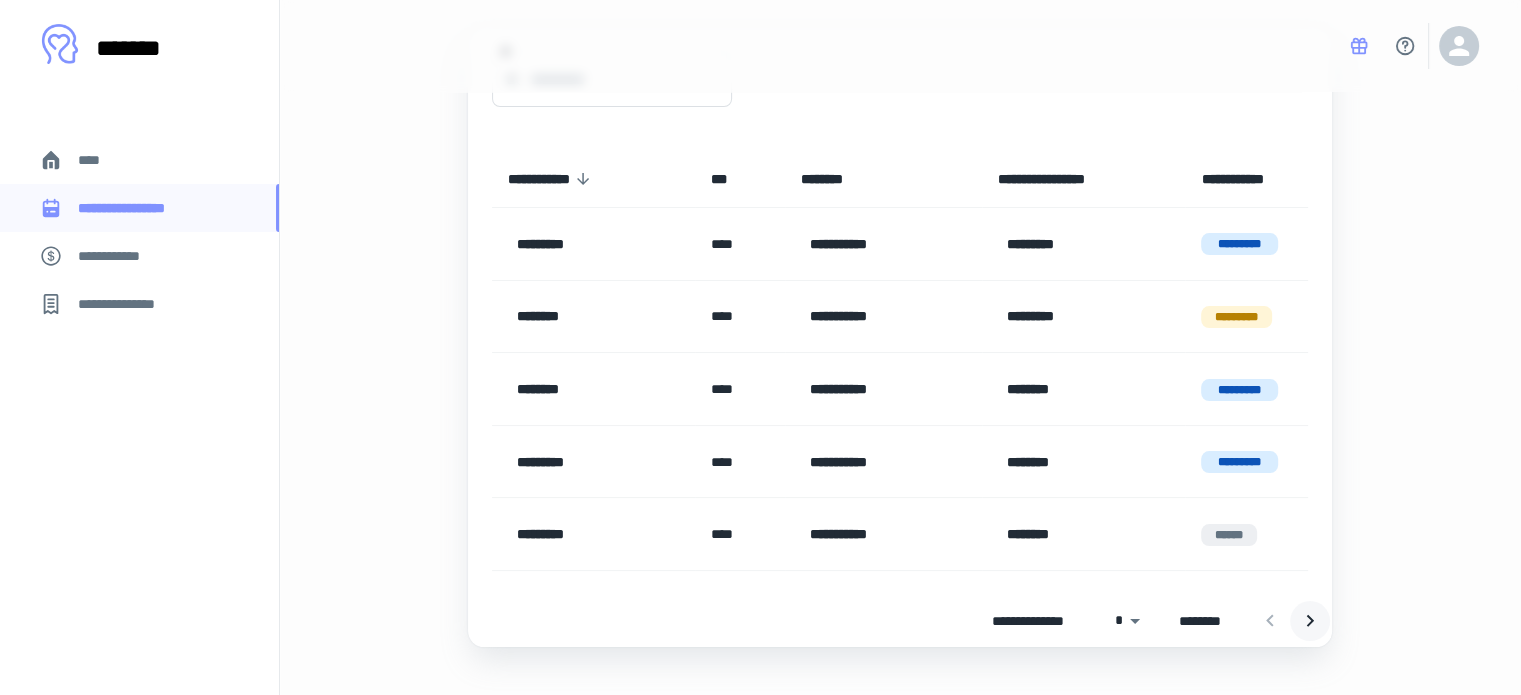 click 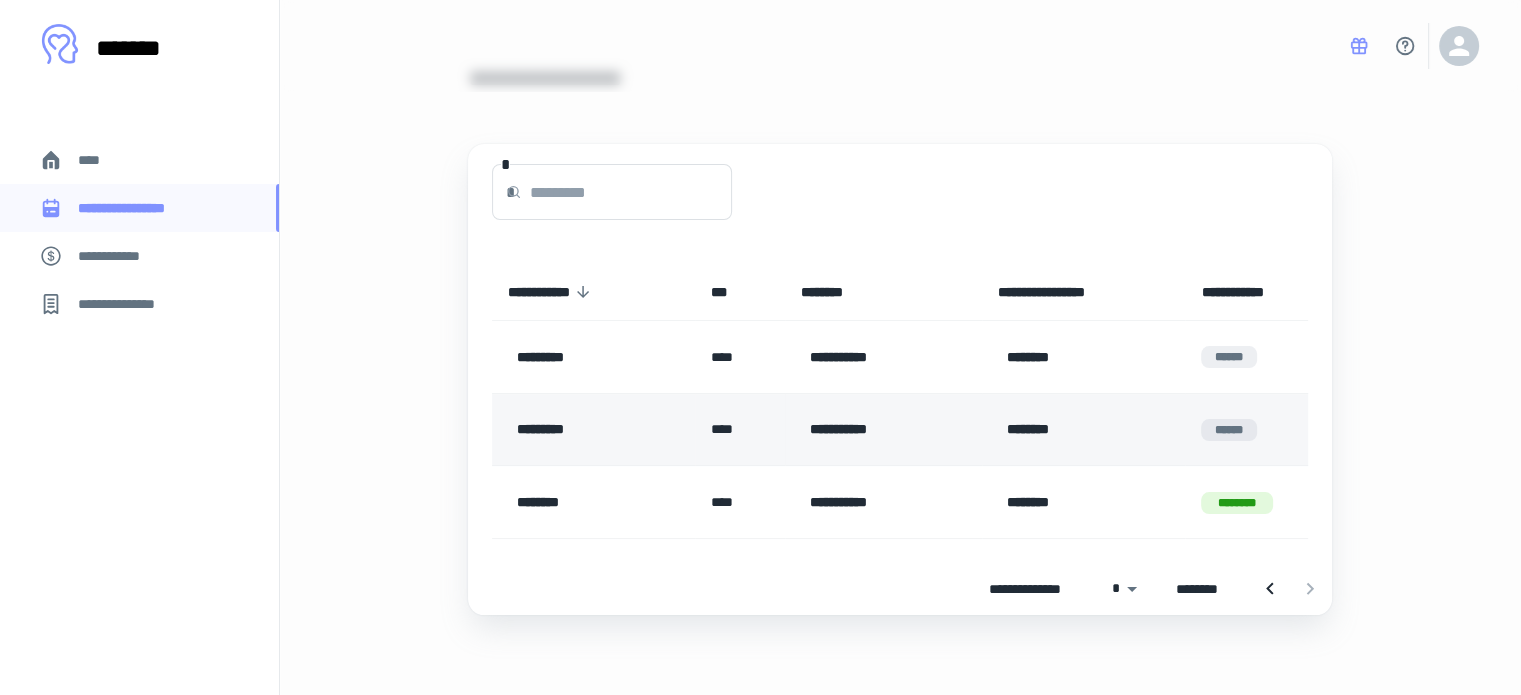 click on "******" at bounding box center [1246, 429] 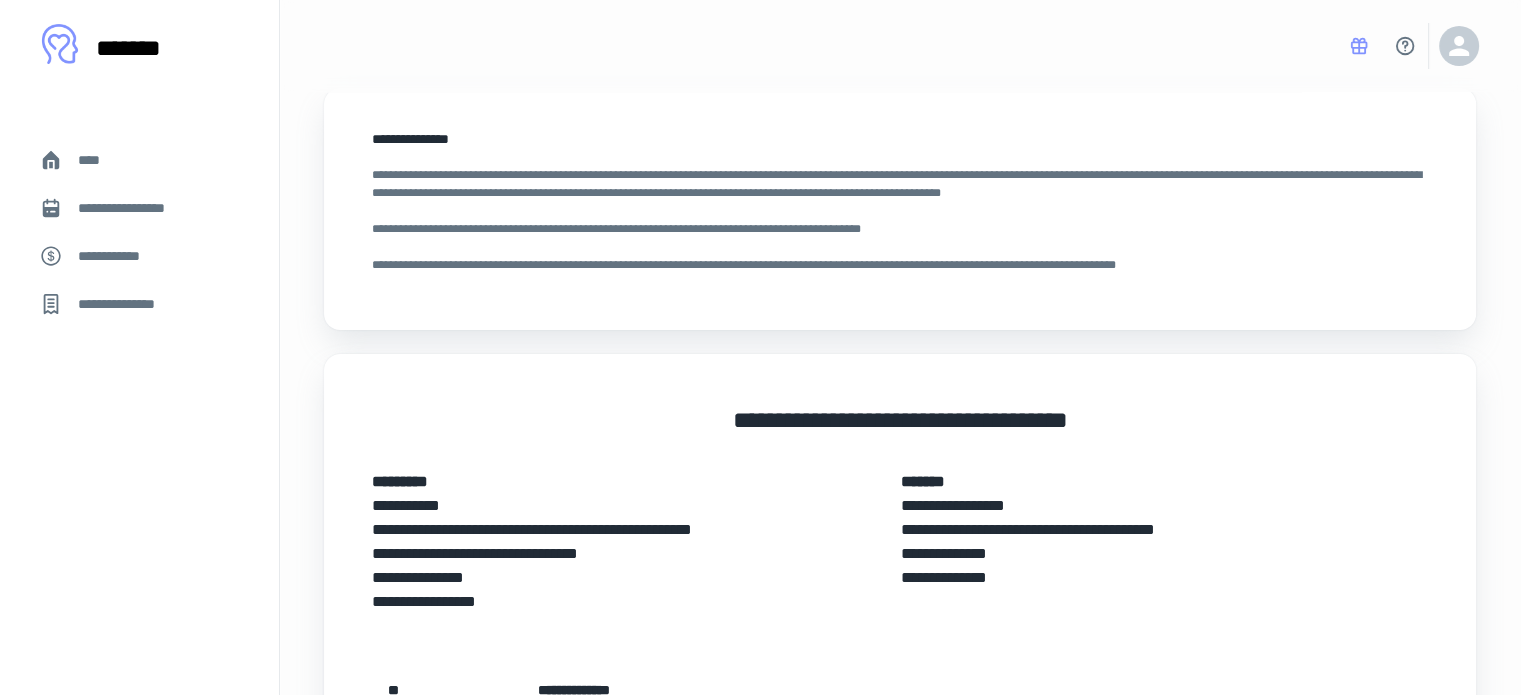 scroll, scrollTop: 0, scrollLeft: 0, axis: both 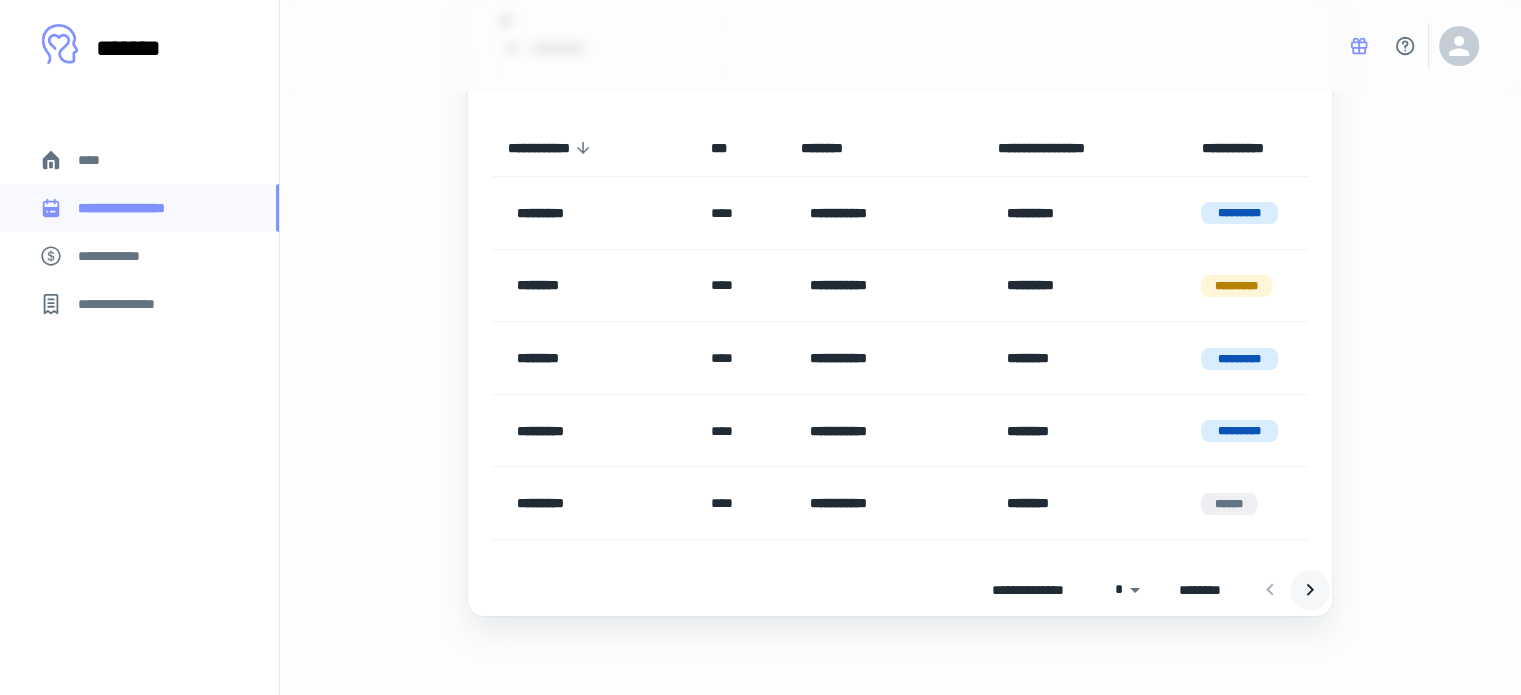 click 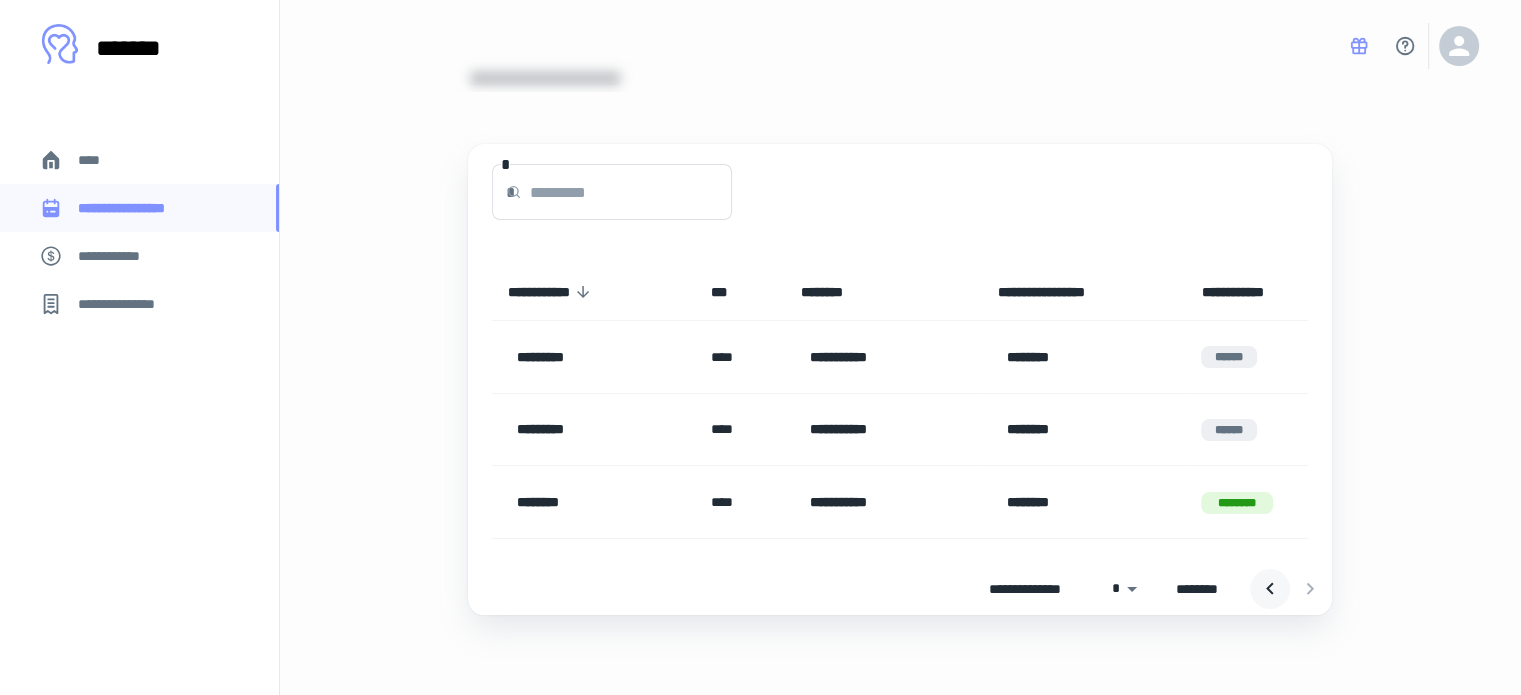 click 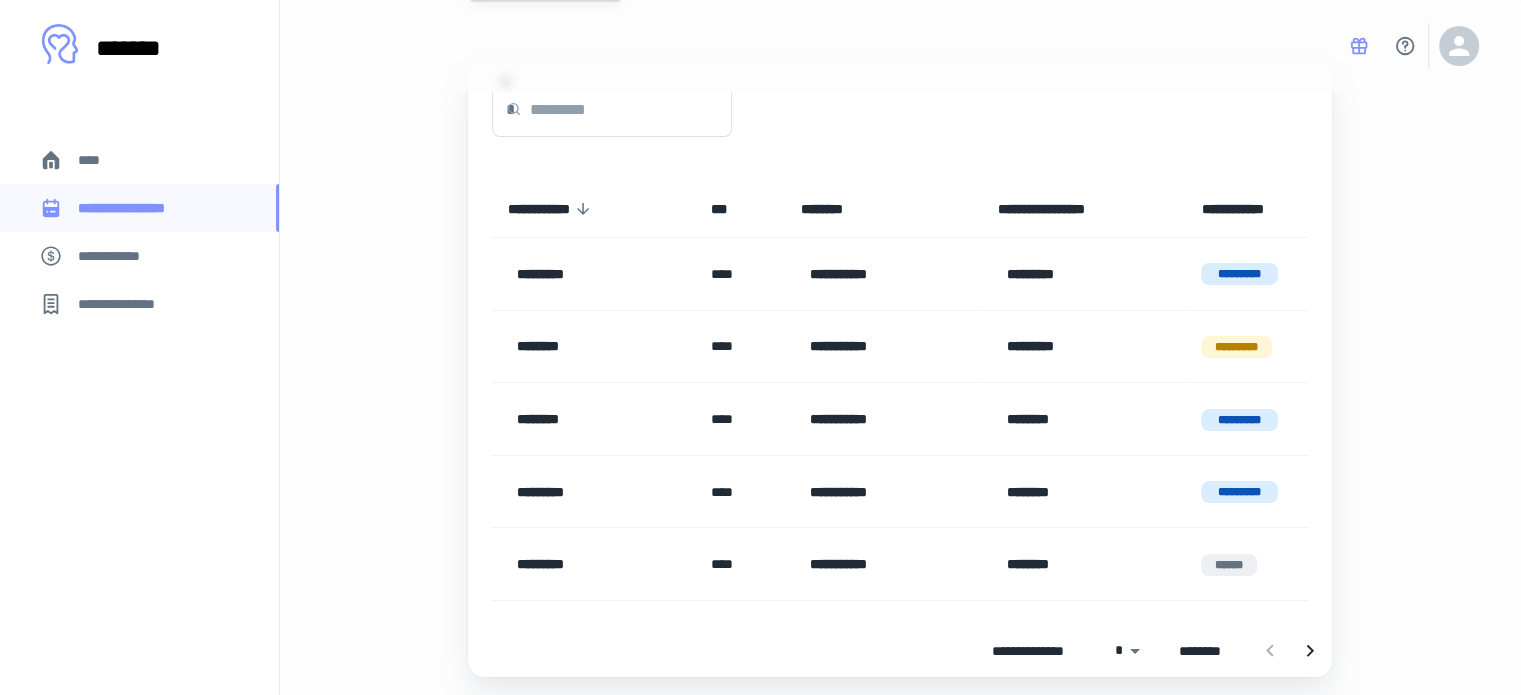 scroll, scrollTop: 200, scrollLeft: 0, axis: vertical 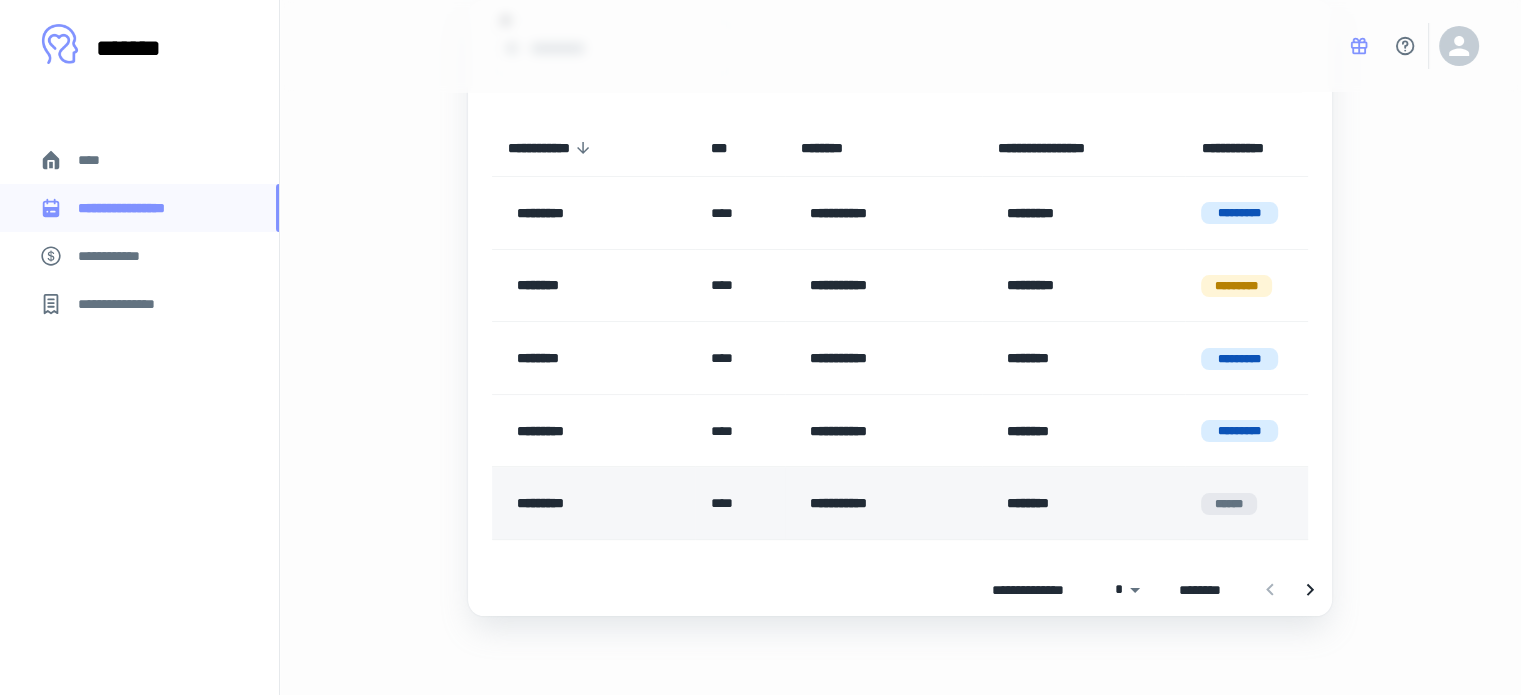 click on "********" at bounding box center (1079, 503) 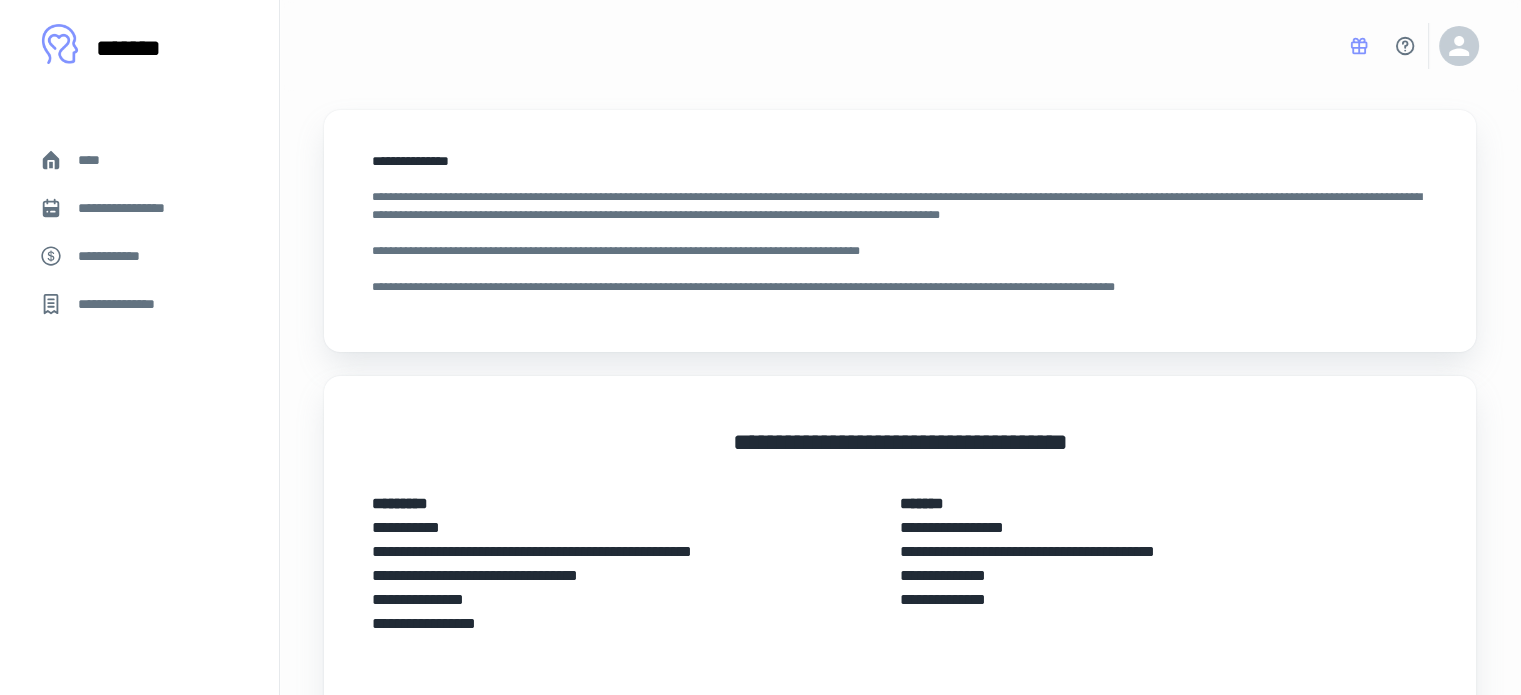 scroll, scrollTop: 0, scrollLeft: 0, axis: both 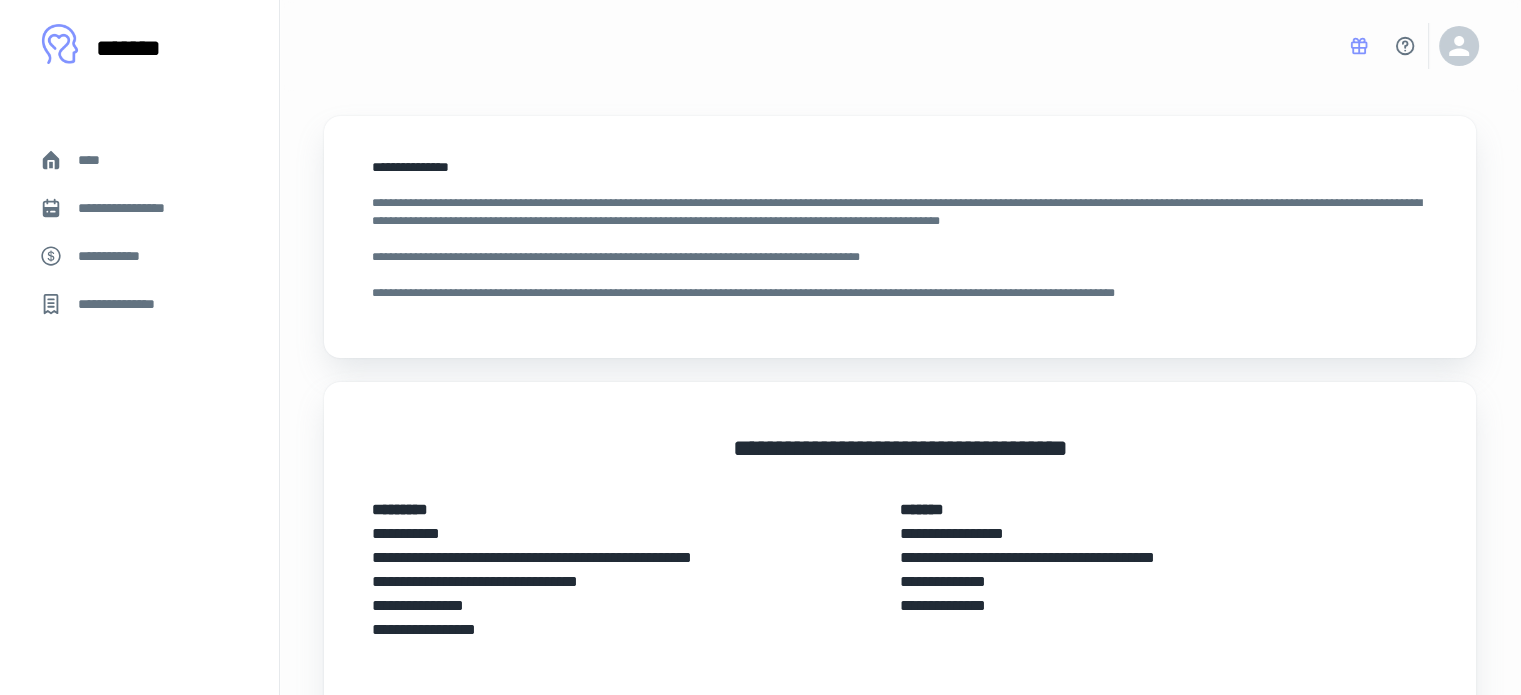 click on "**********" at bounding box center (119, 256) 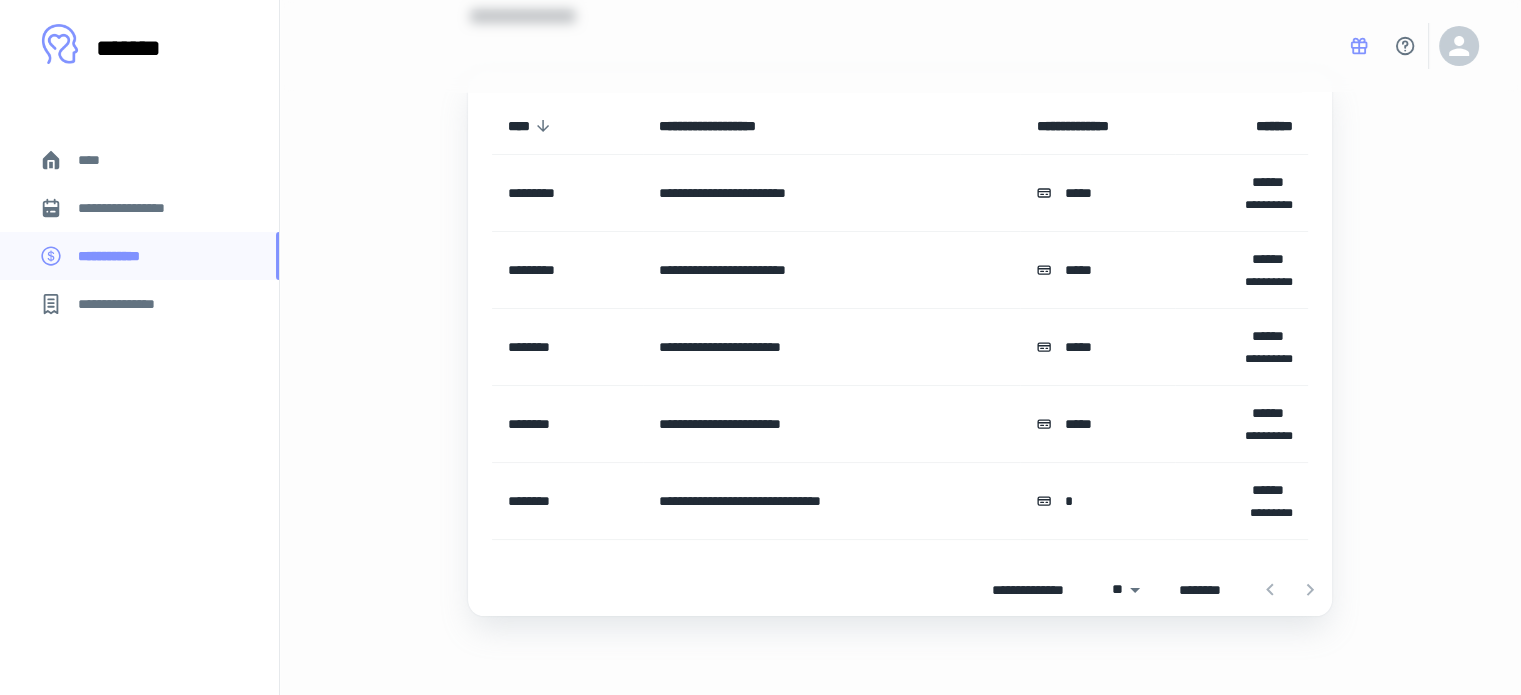 scroll, scrollTop: 119, scrollLeft: 0, axis: vertical 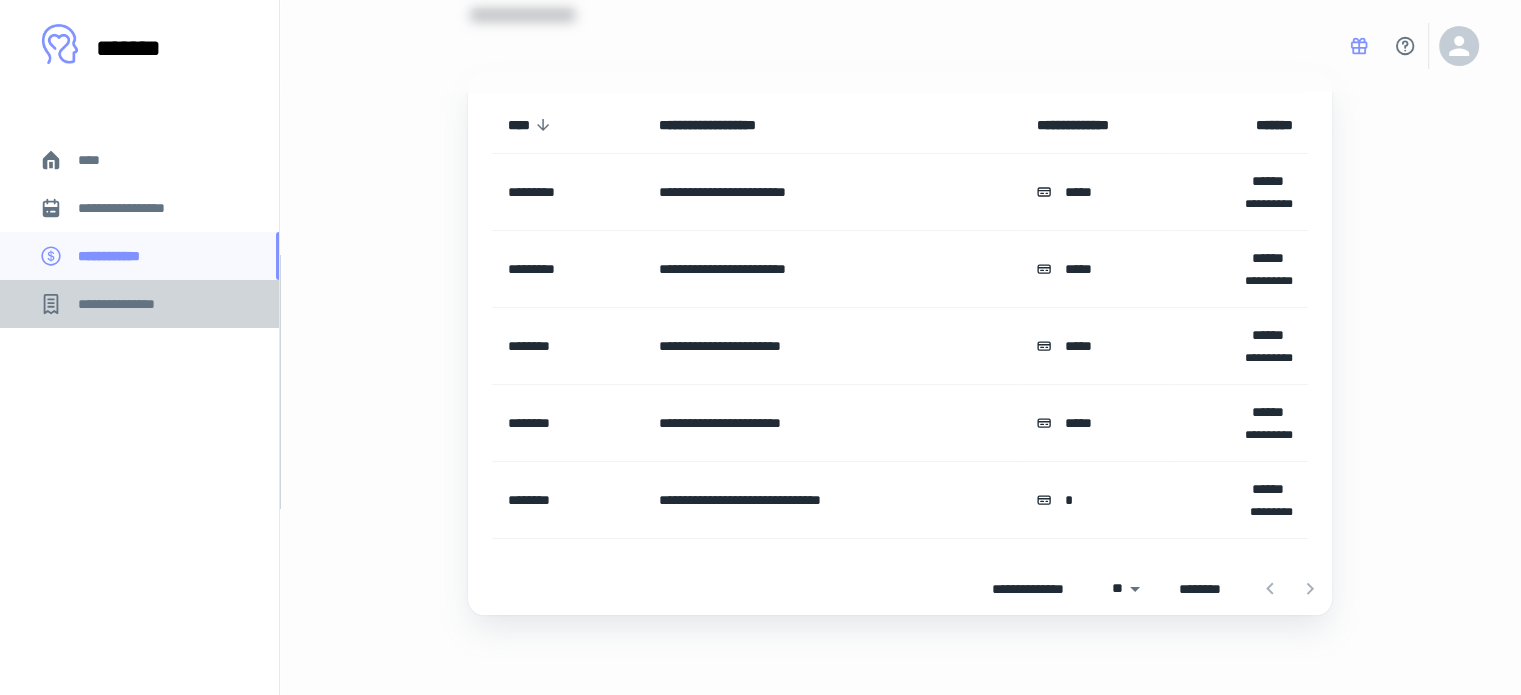 click on "**********" at bounding box center (127, 304) 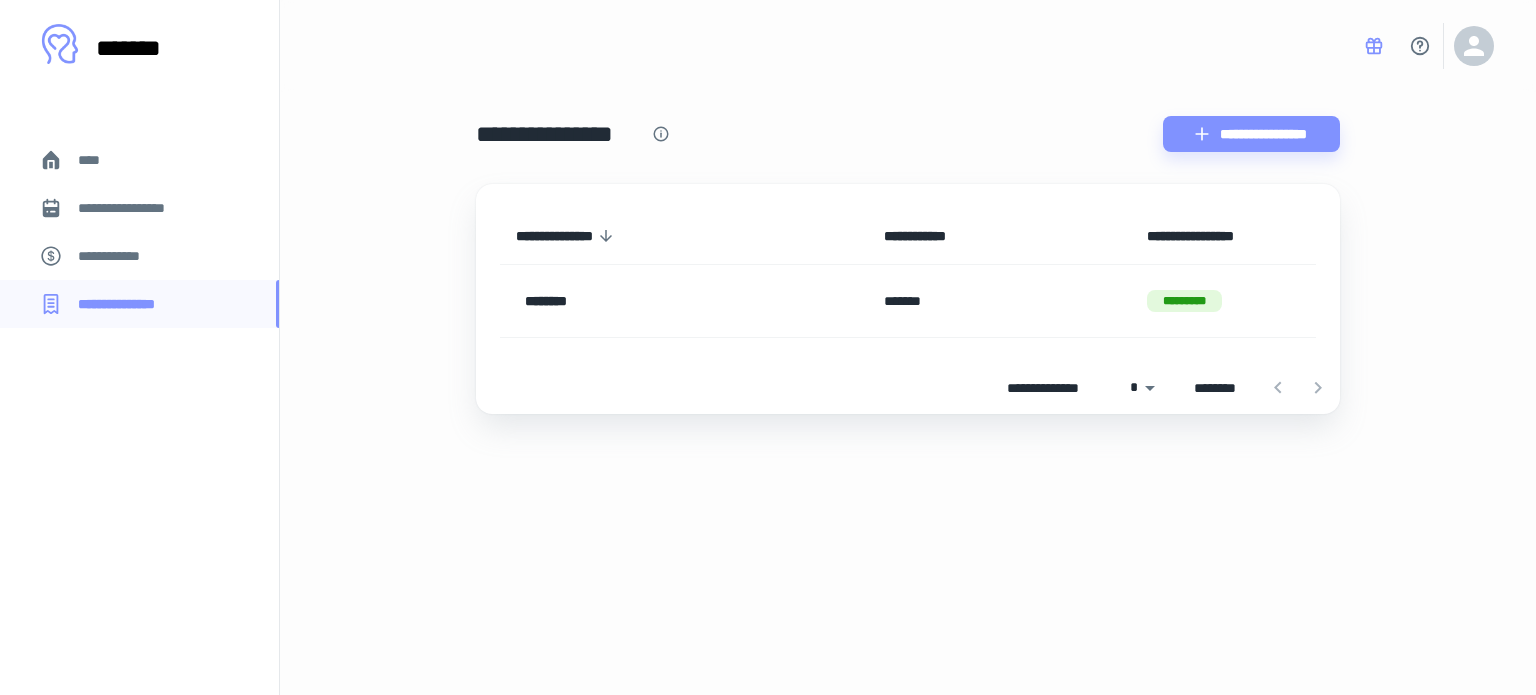 click on "**********" at bounding box center [119, 256] 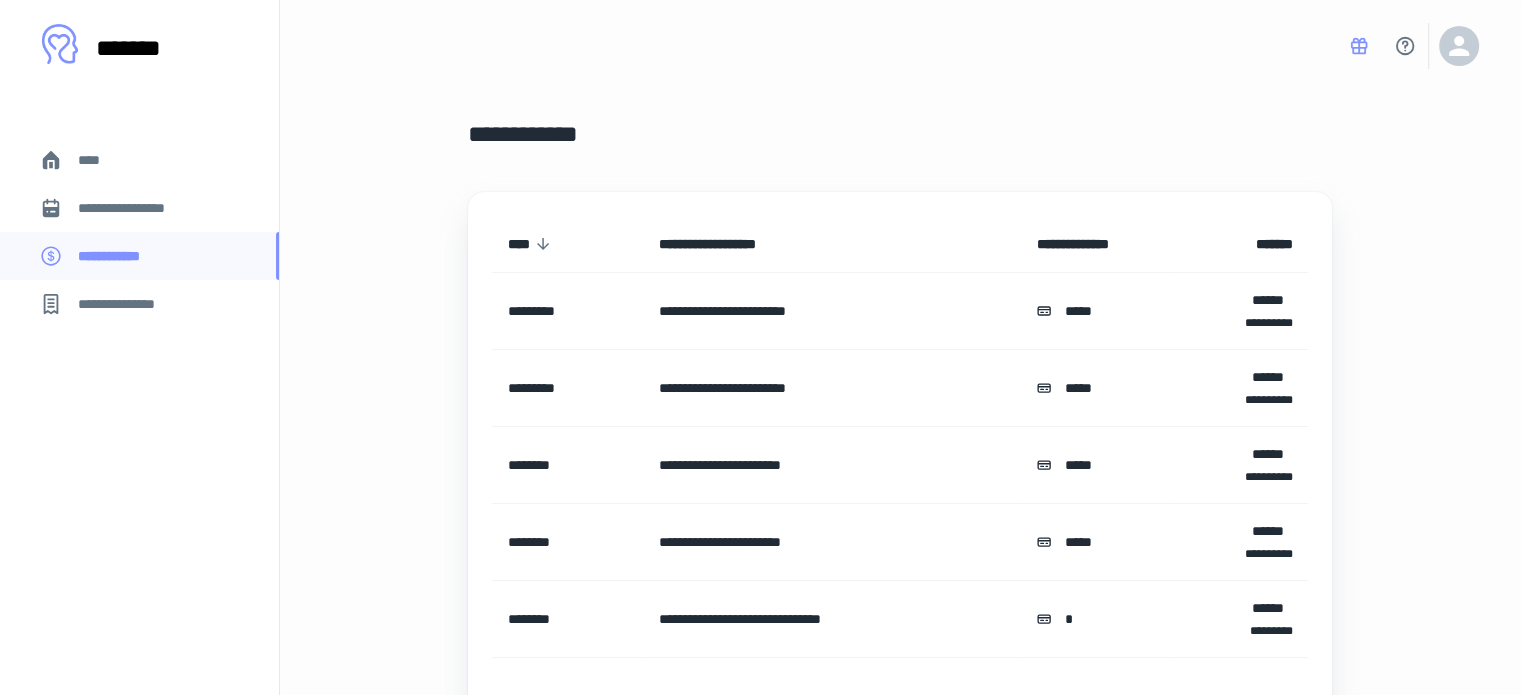 click on "**********" at bounding box center [136, 208] 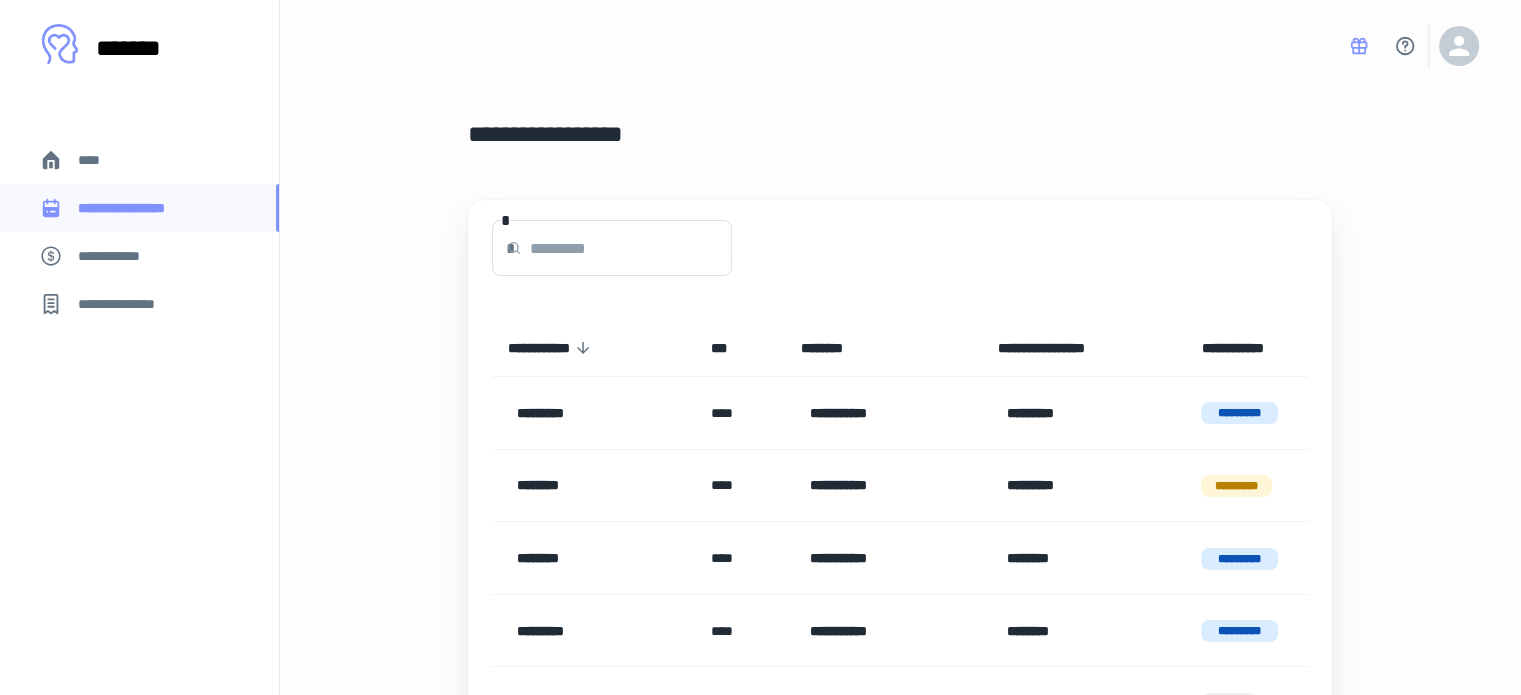scroll, scrollTop: 200, scrollLeft: 0, axis: vertical 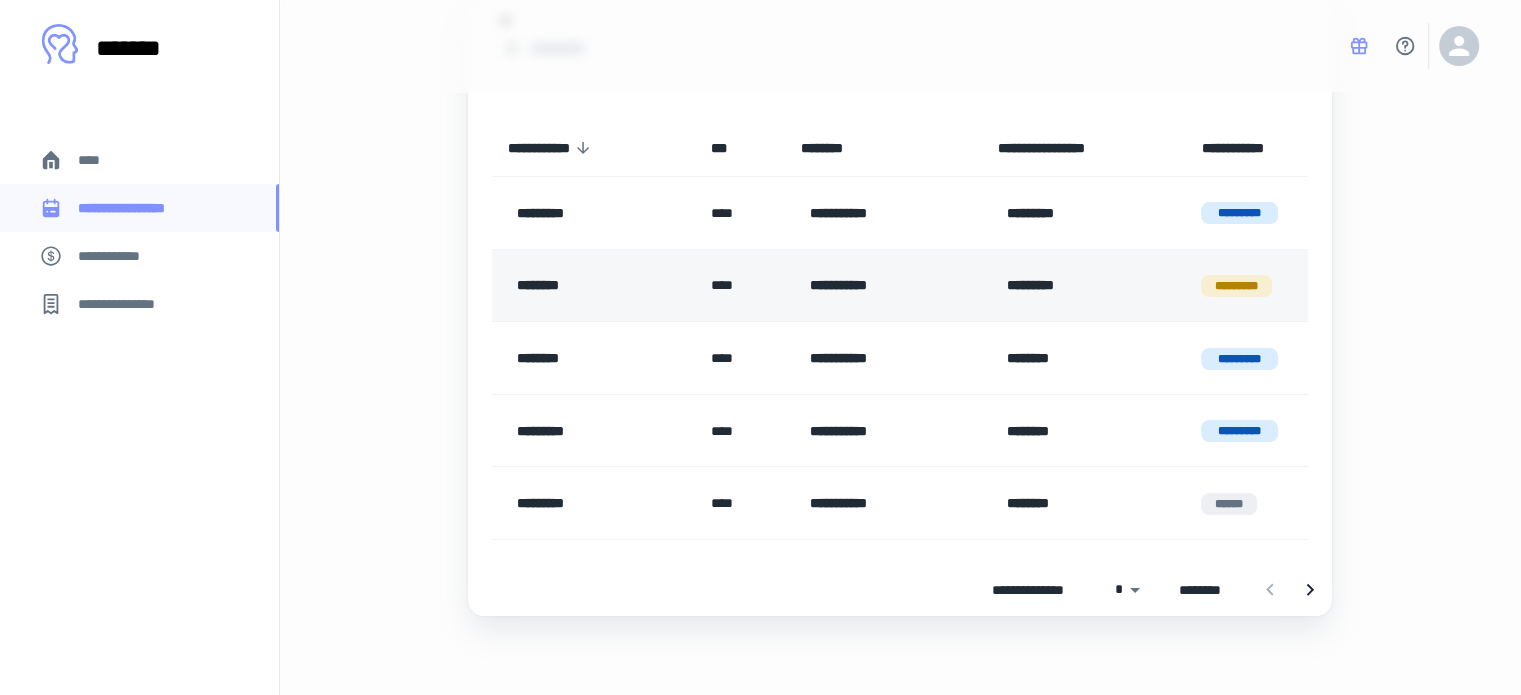 click on "*********" at bounding box center (1236, 286) 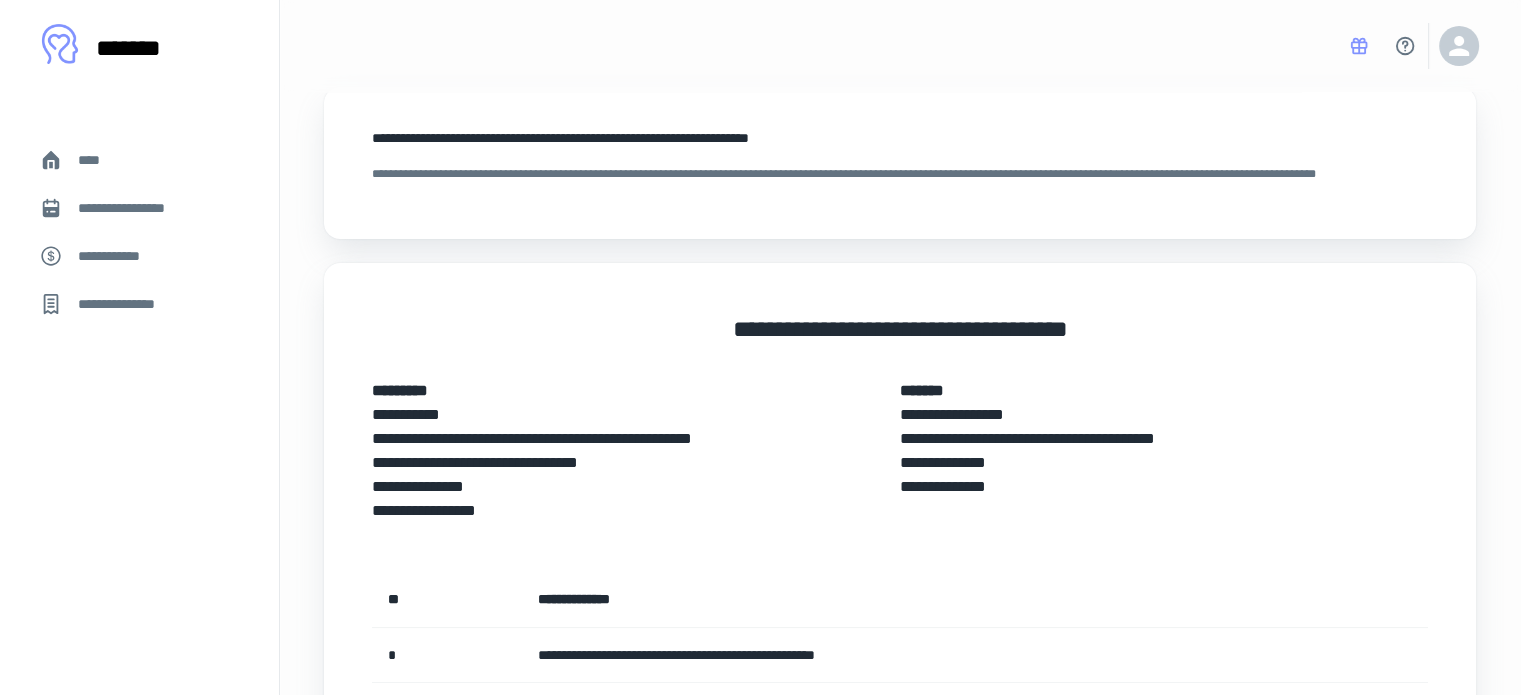 scroll, scrollTop: 0, scrollLeft: 0, axis: both 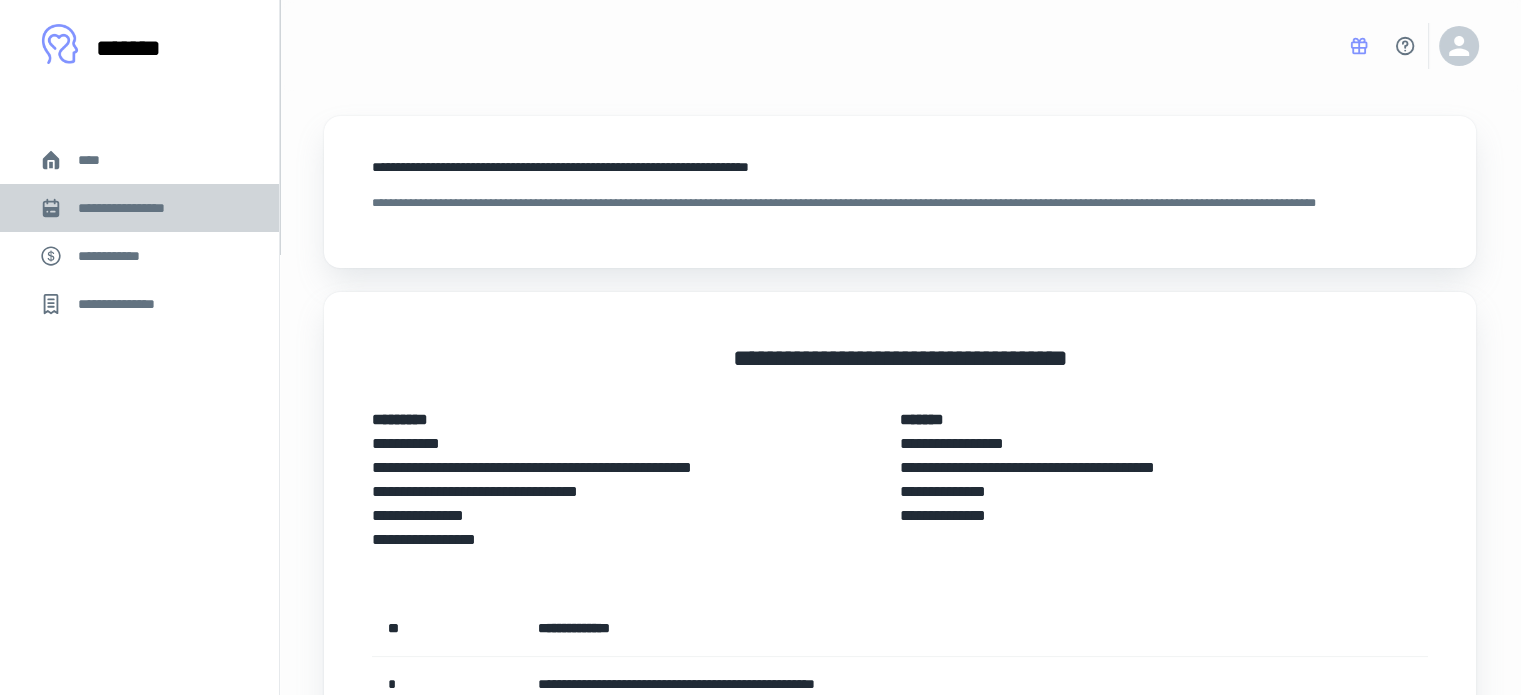 click on "**********" at bounding box center (136, 208) 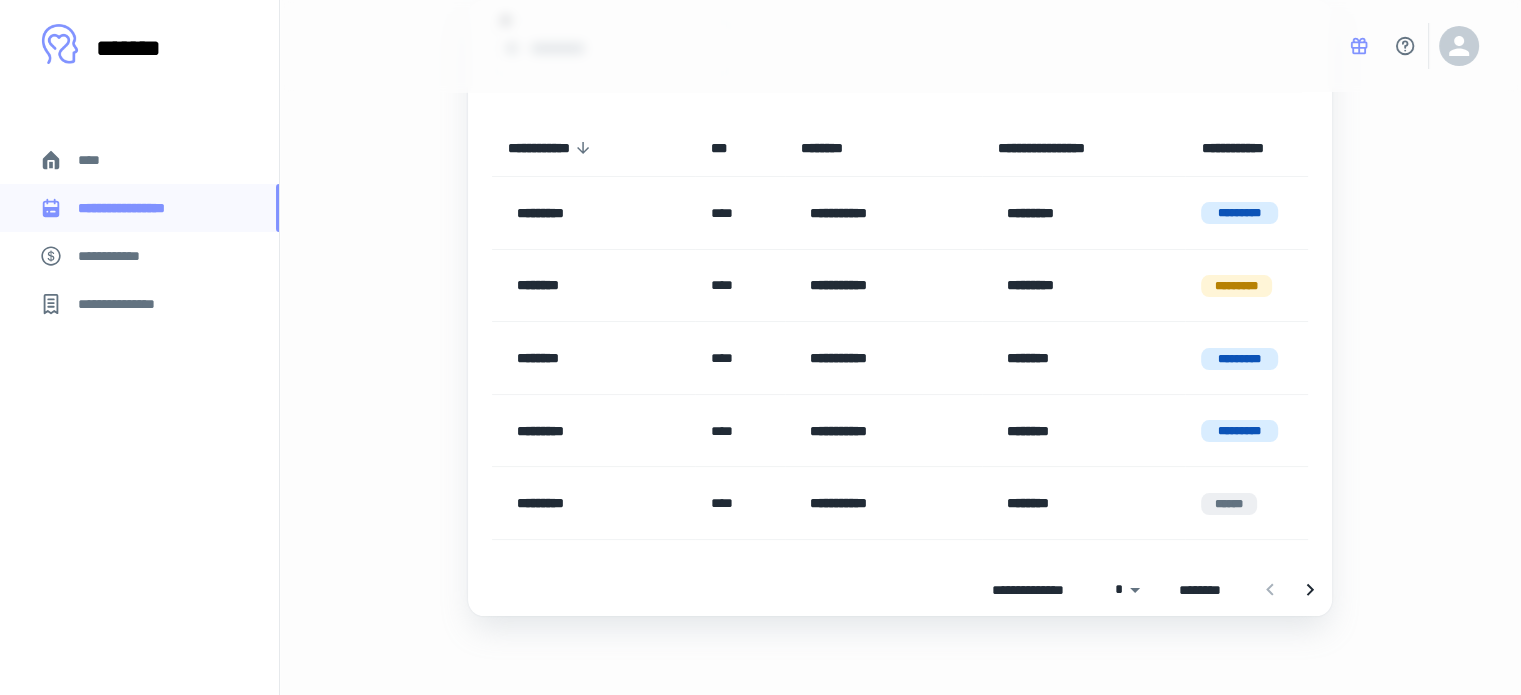 scroll, scrollTop: 200, scrollLeft: 0, axis: vertical 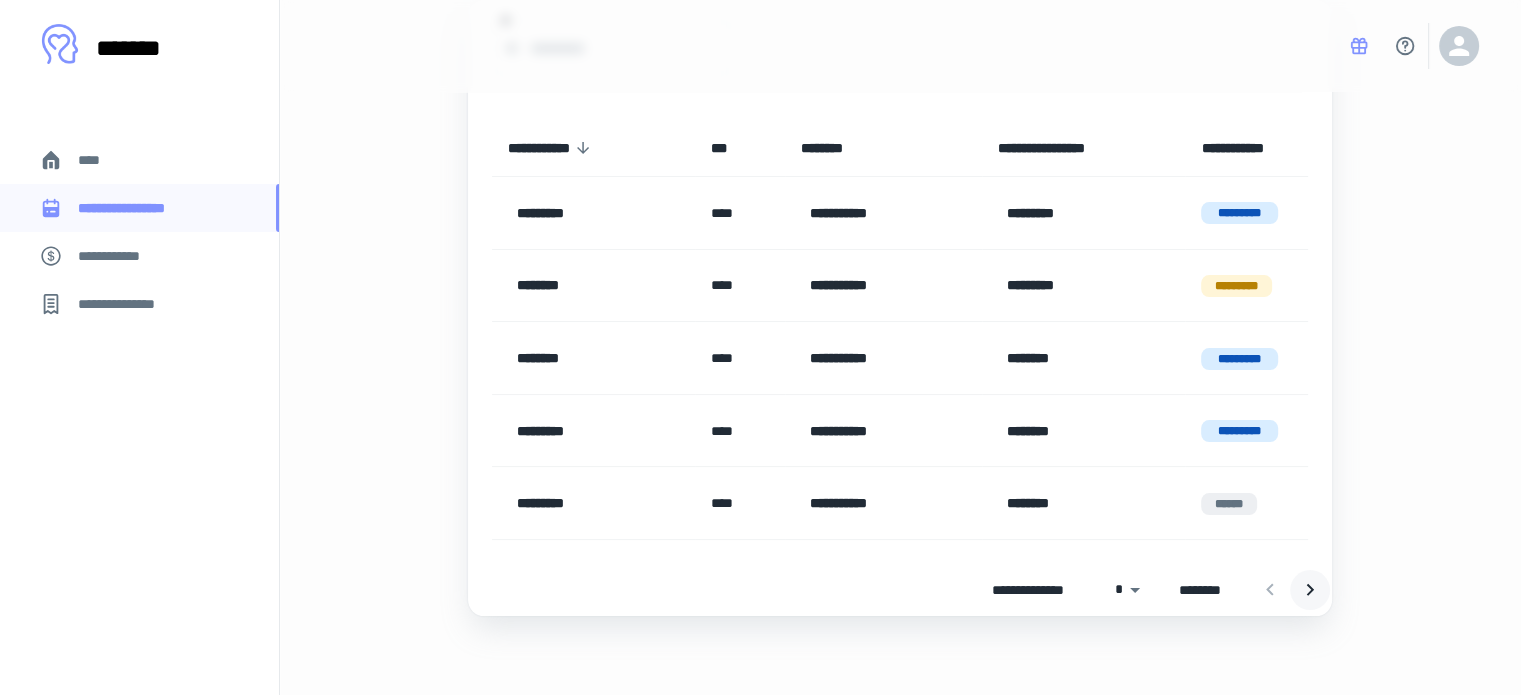 click 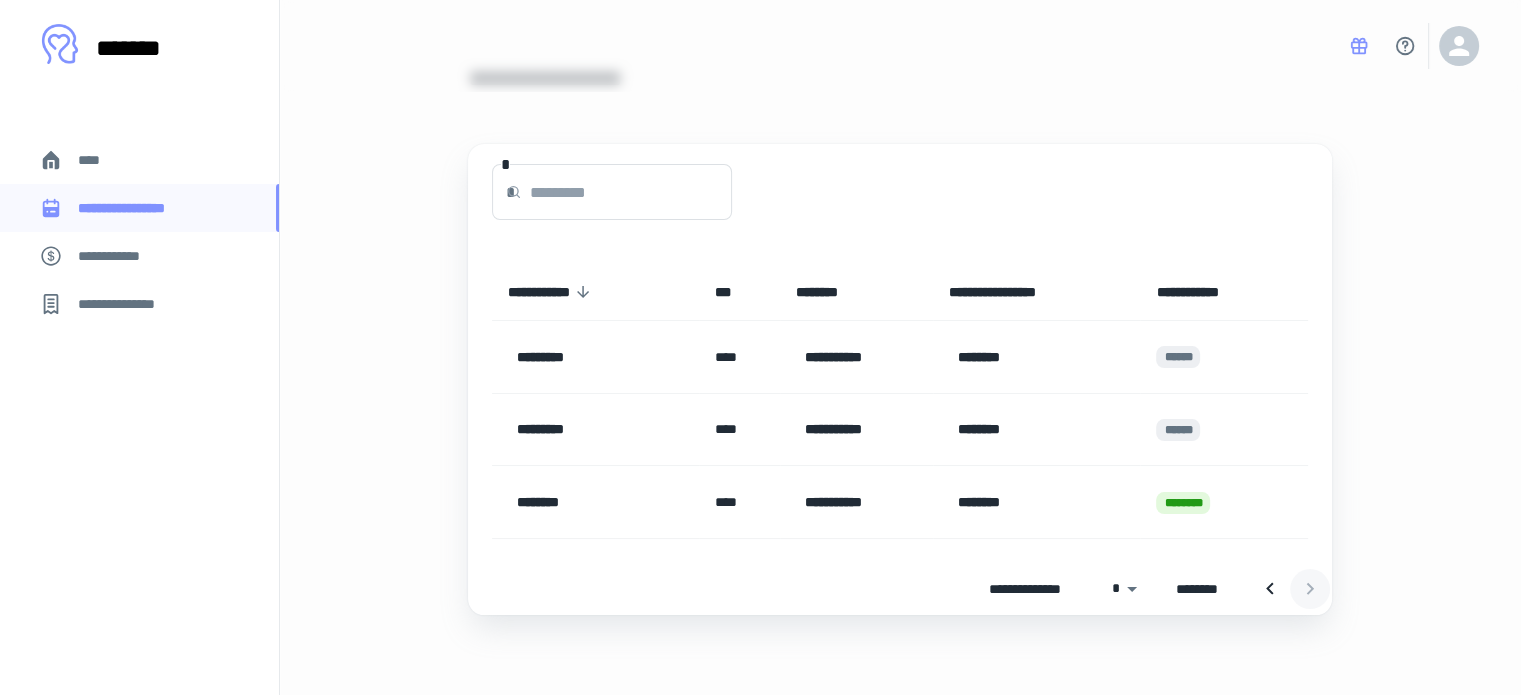 scroll, scrollTop: 56, scrollLeft: 0, axis: vertical 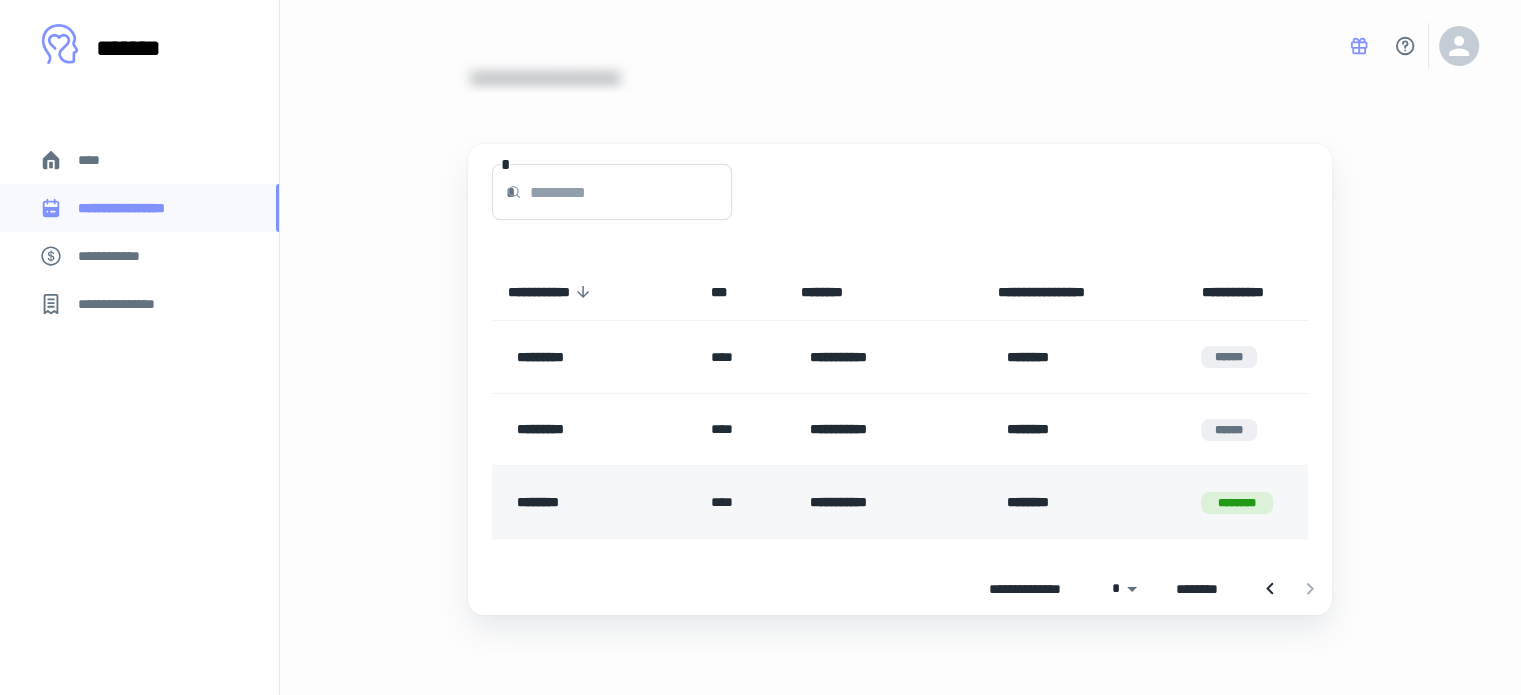 click on "********" at bounding box center [1079, 502] 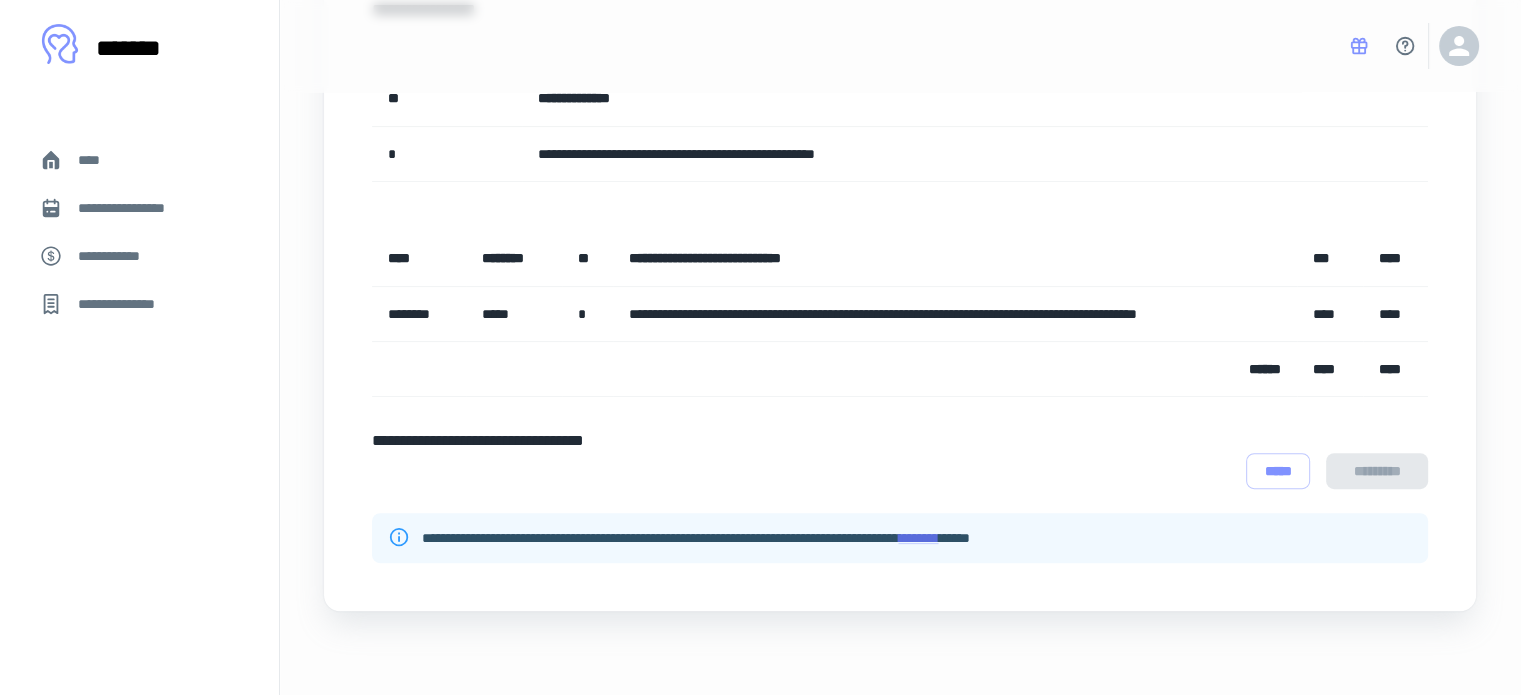 scroll, scrollTop: 571, scrollLeft: 0, axis: vertical 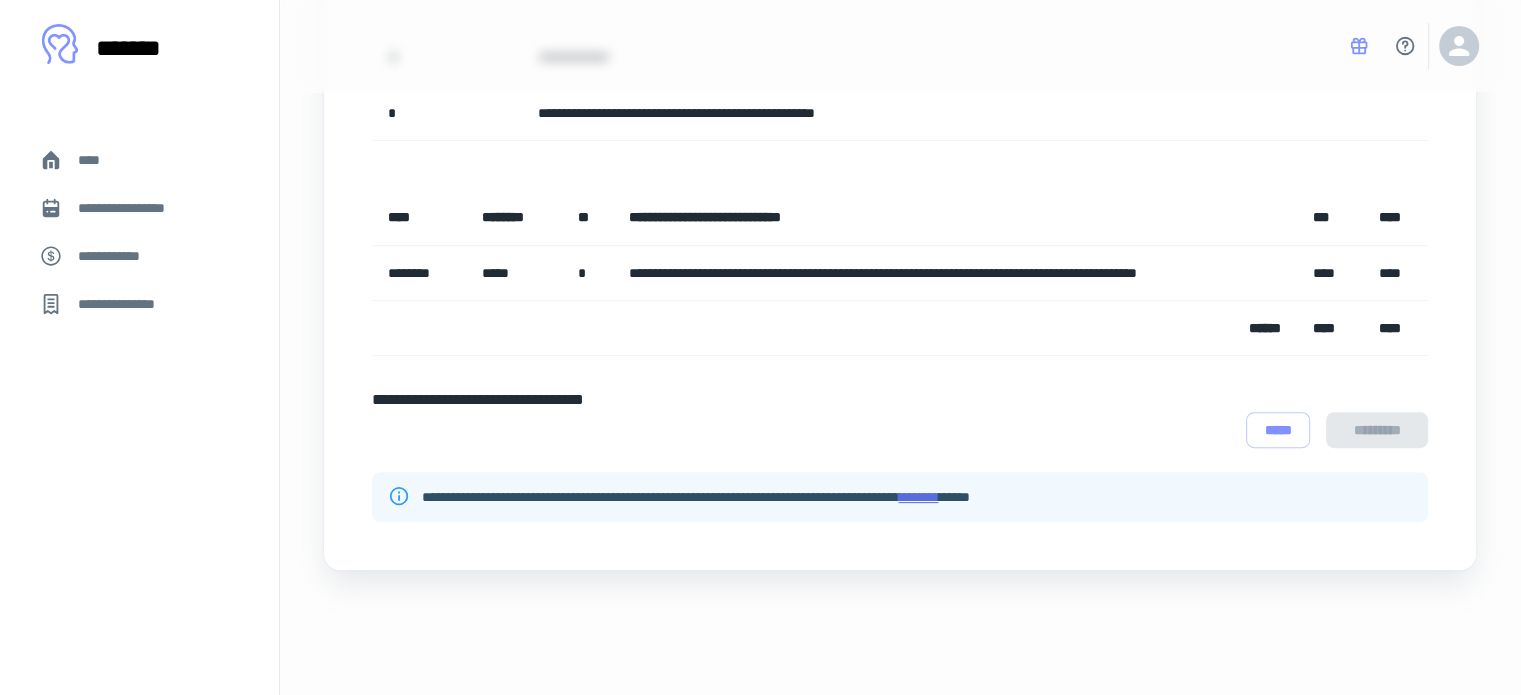 click on "********" at bounding box center [918, 497] 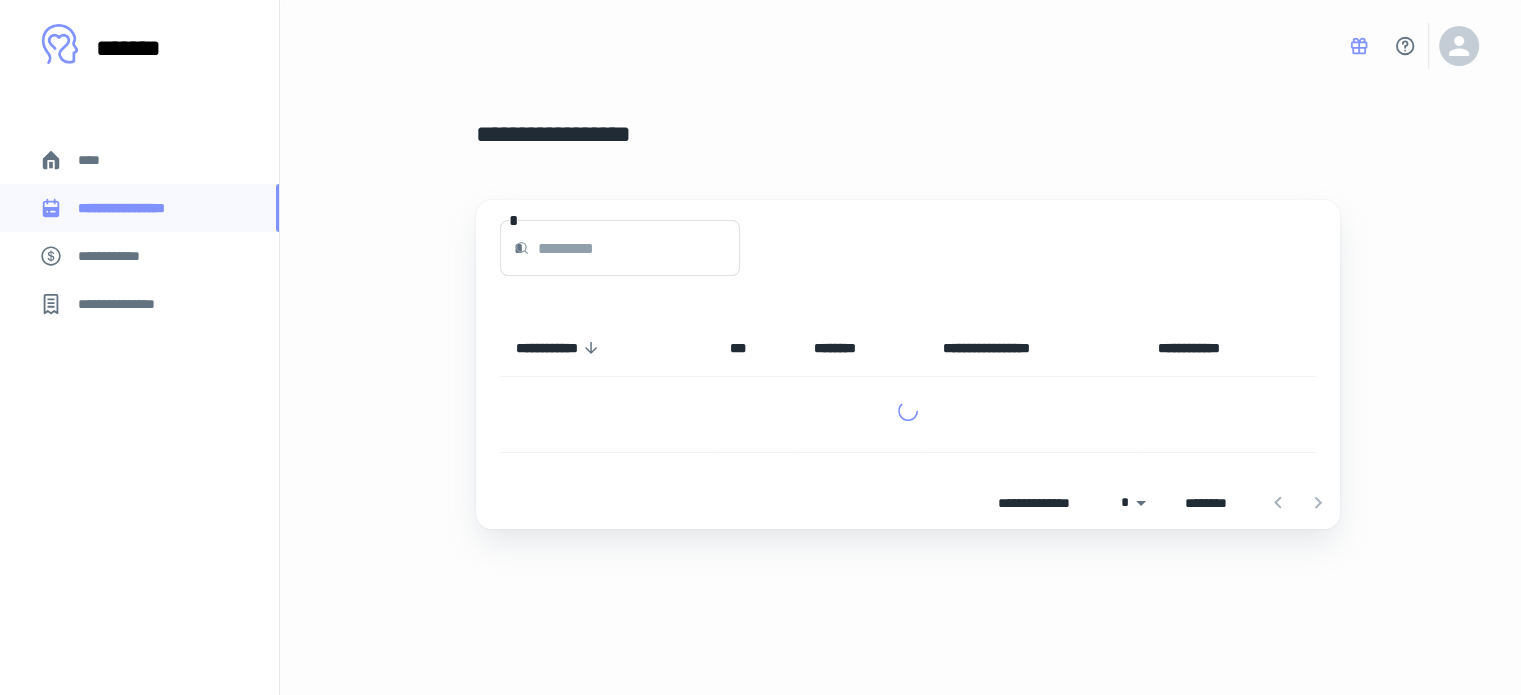 scroll, scrollTop: 0, scrollLeft: 0, axis: both 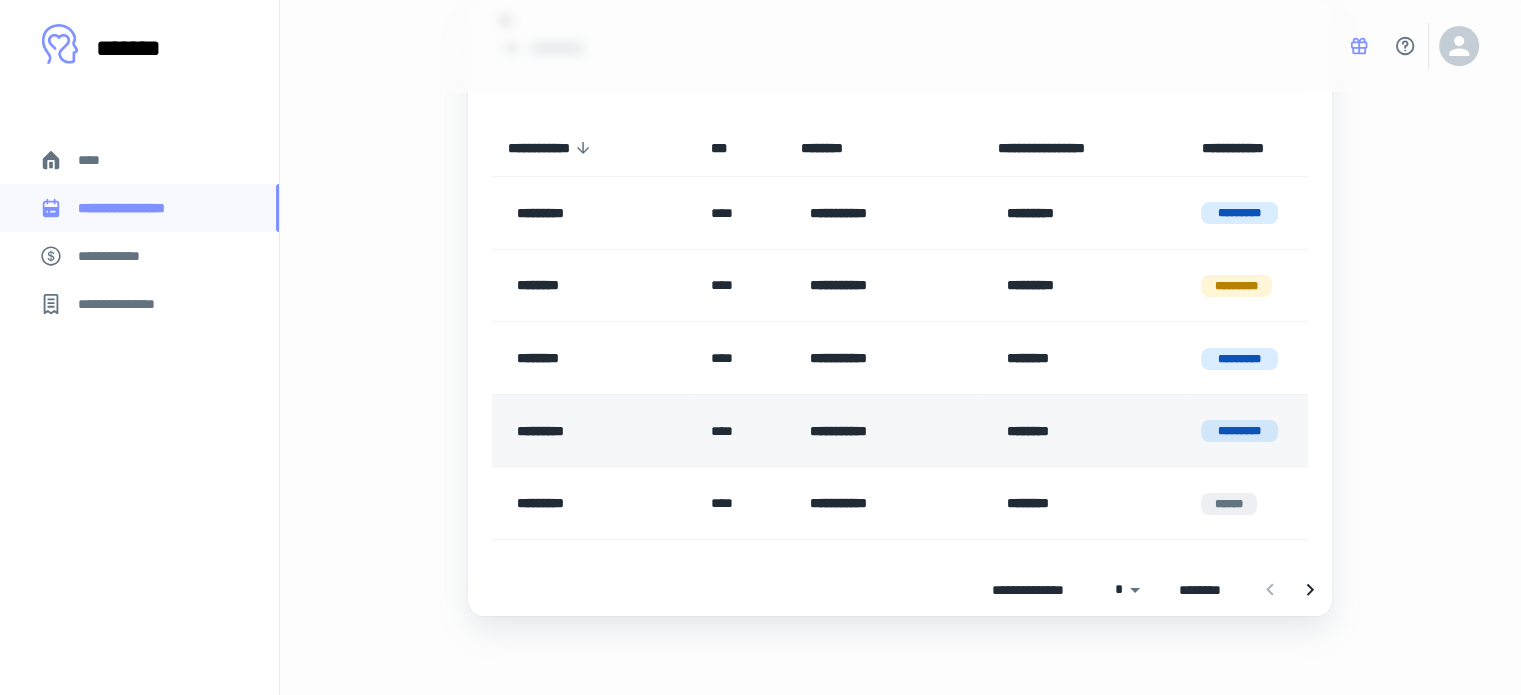 click on "********" at bounding box center [1079, 431] 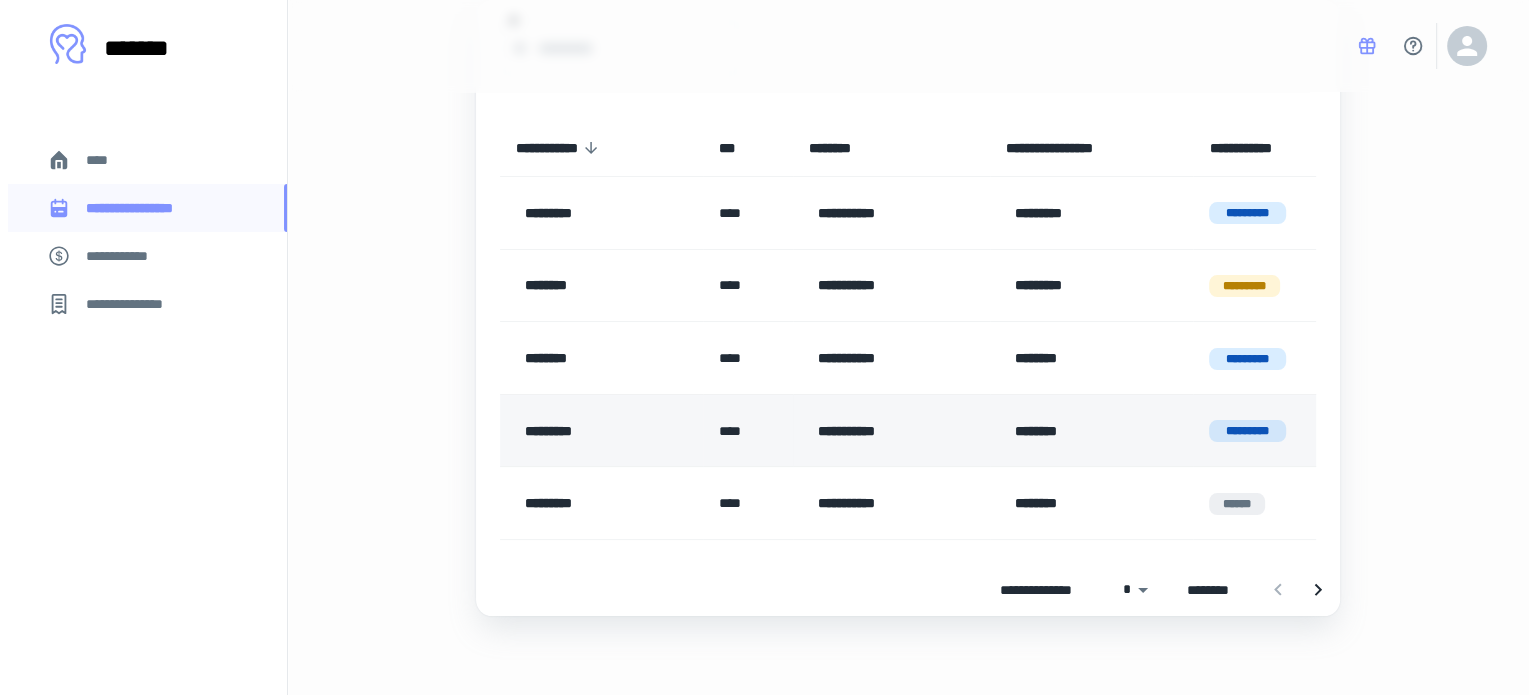 scroll, scrollTop: 0, scrollLeft: 0, axis: both 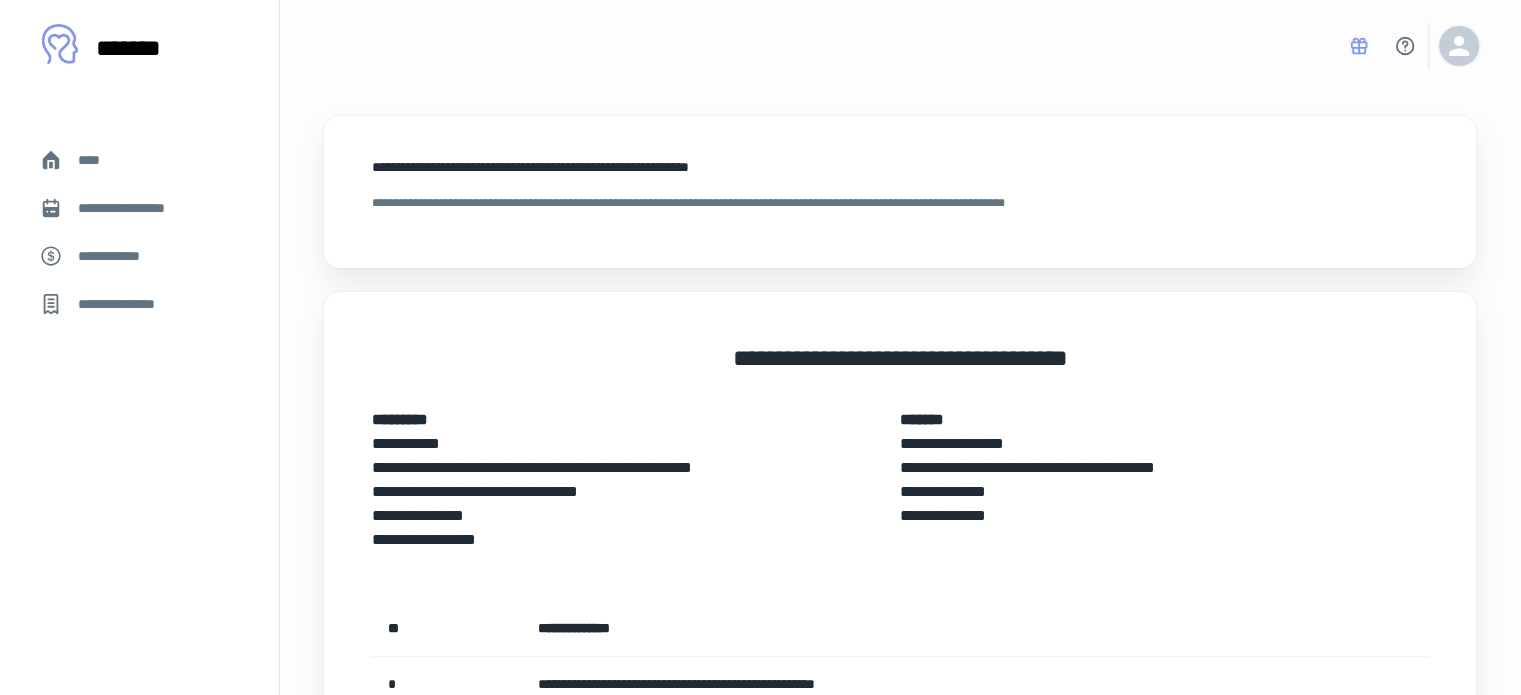 click 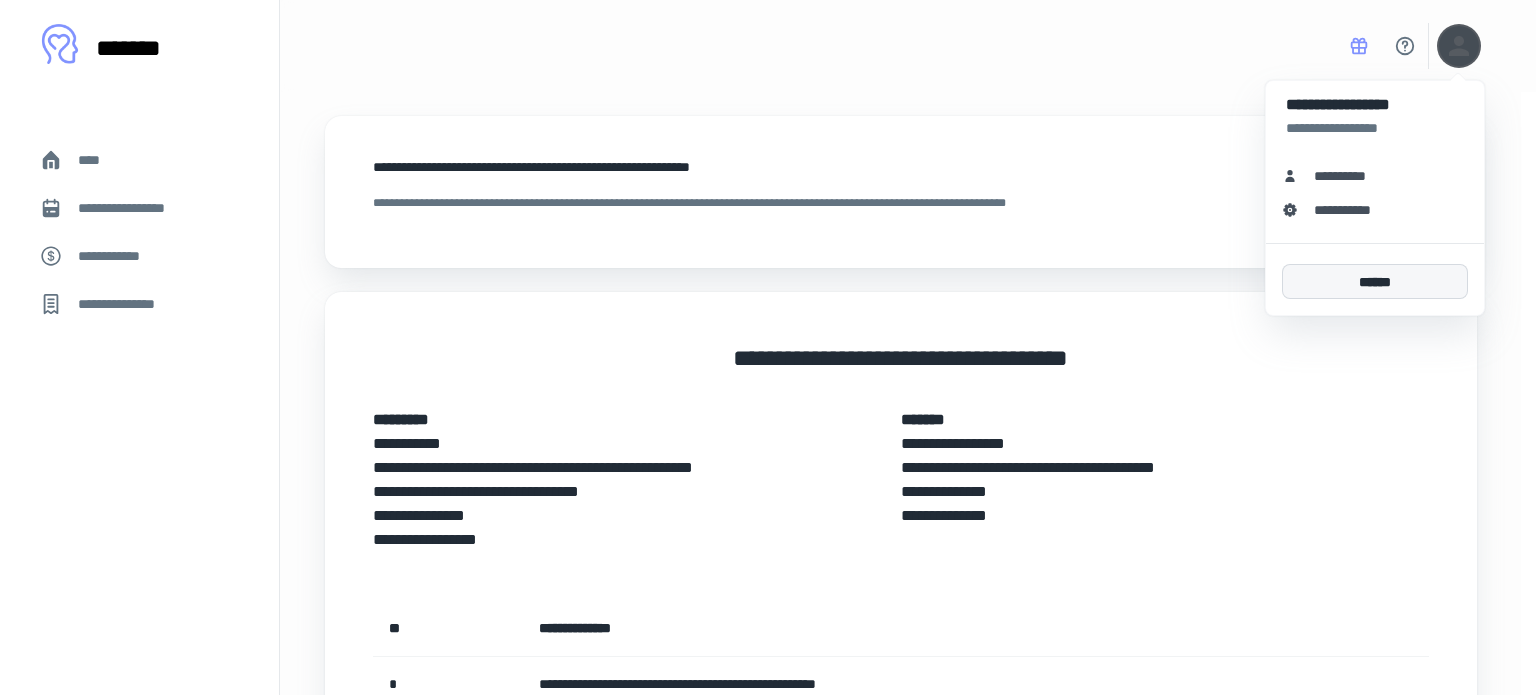click on "******" at bounding box center [1375, 281] 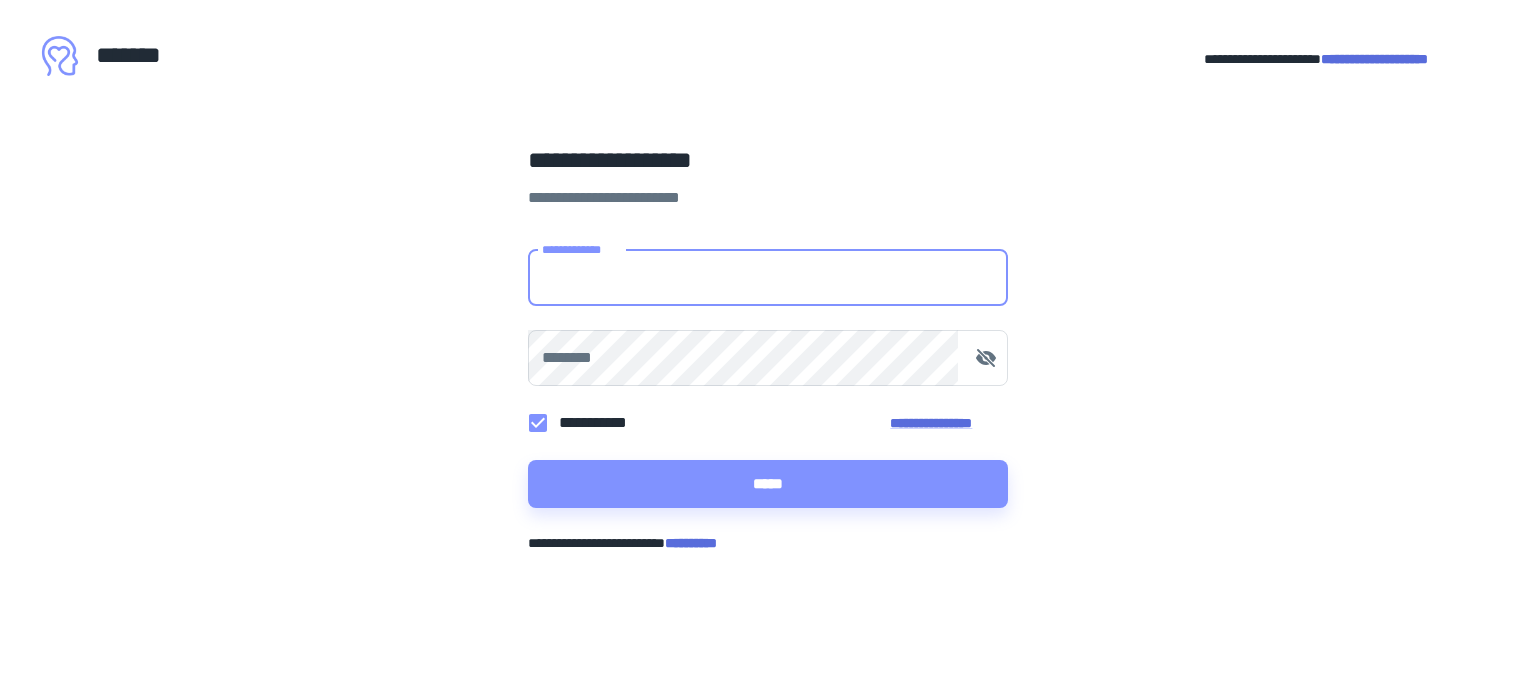 type on "**********" 